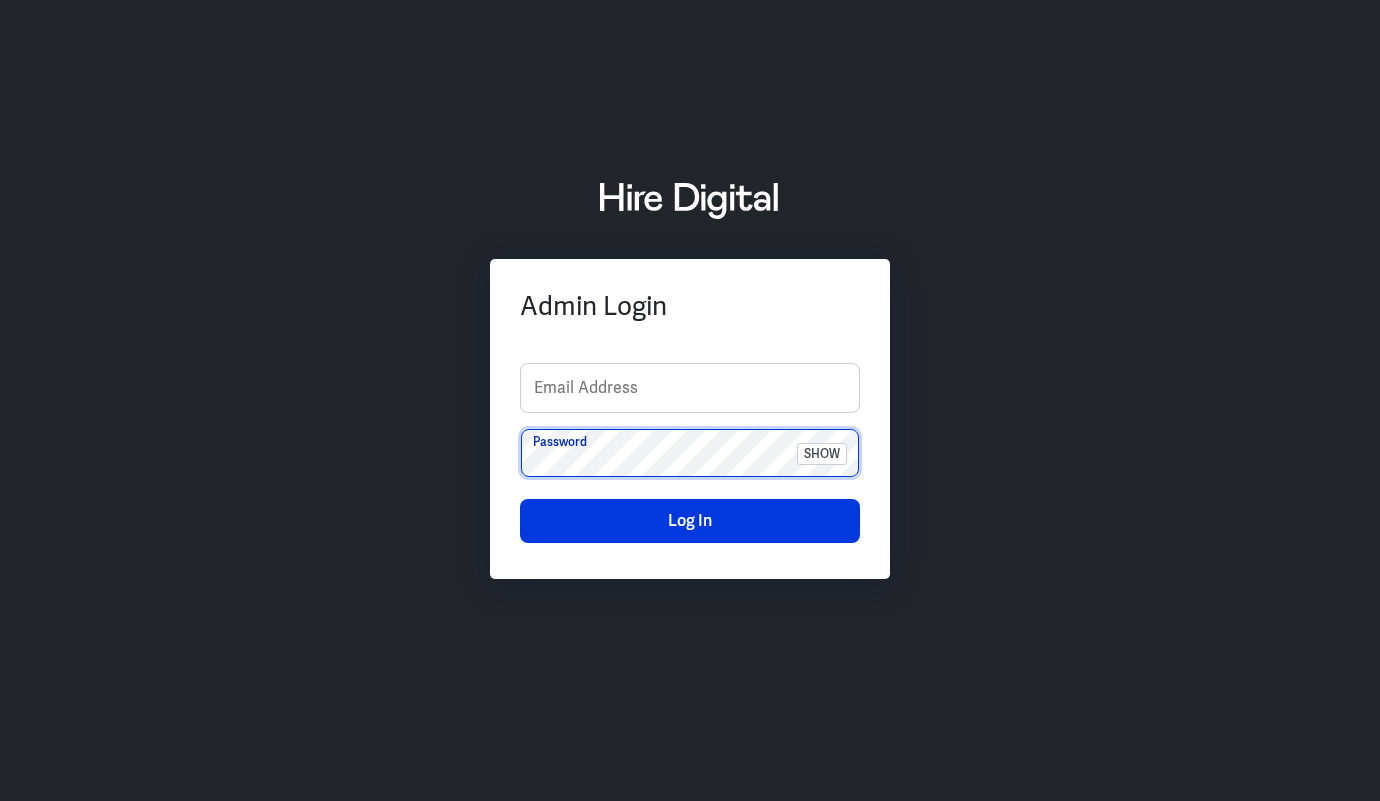 scroll, scrollTop: 0, scrollLeft: 0, axis: both 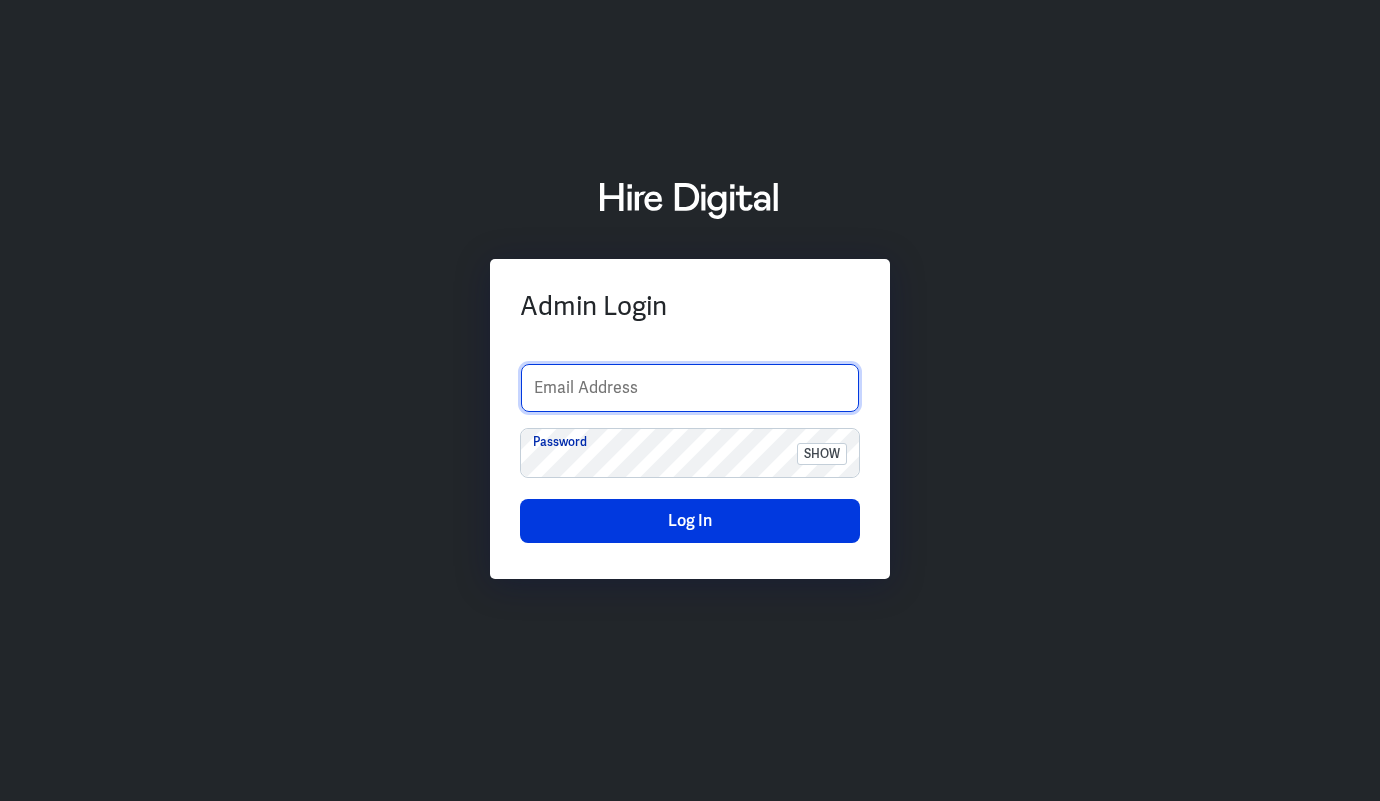 type on "[EMAIL]" 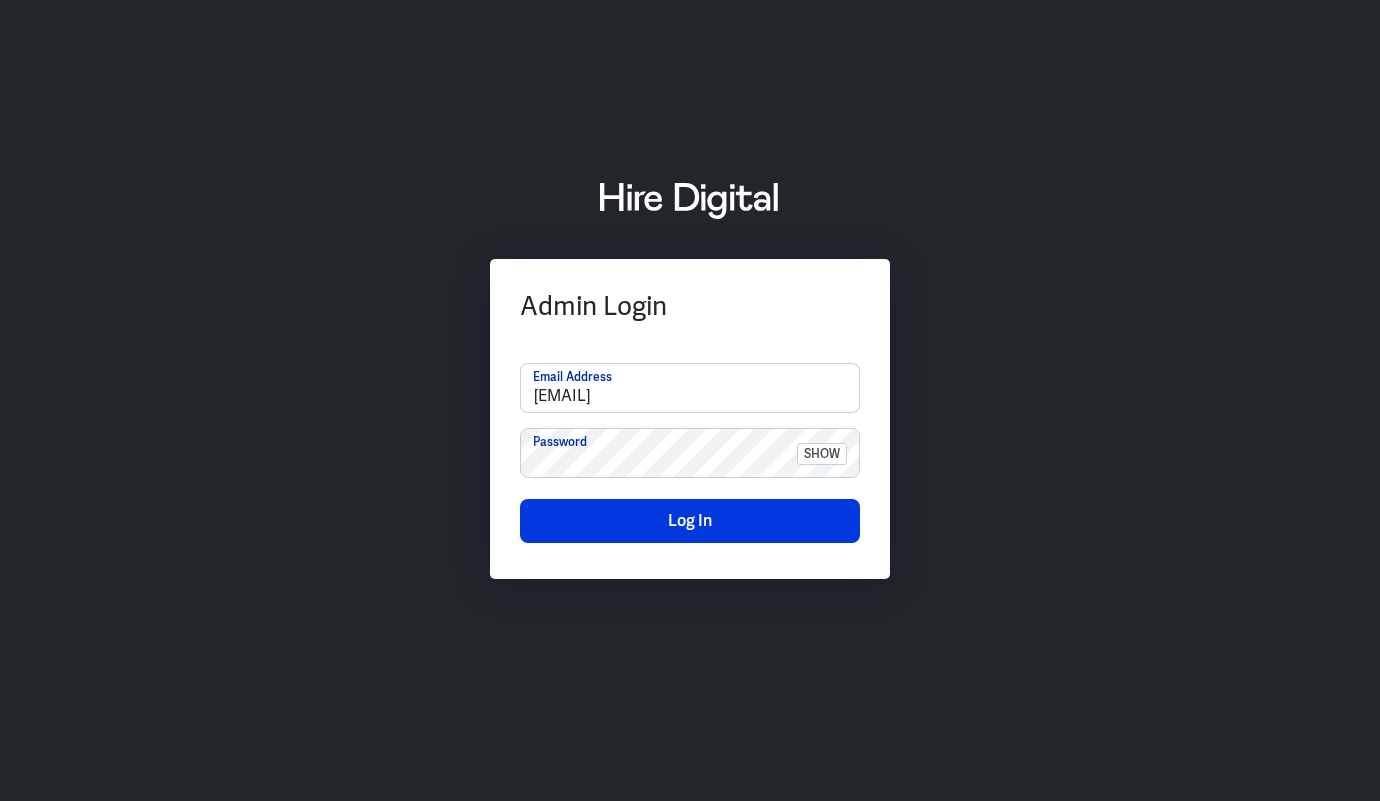 click on "Admin Login [EMAIL] Email Address Password show Log In" at bounding box center [690, 419] 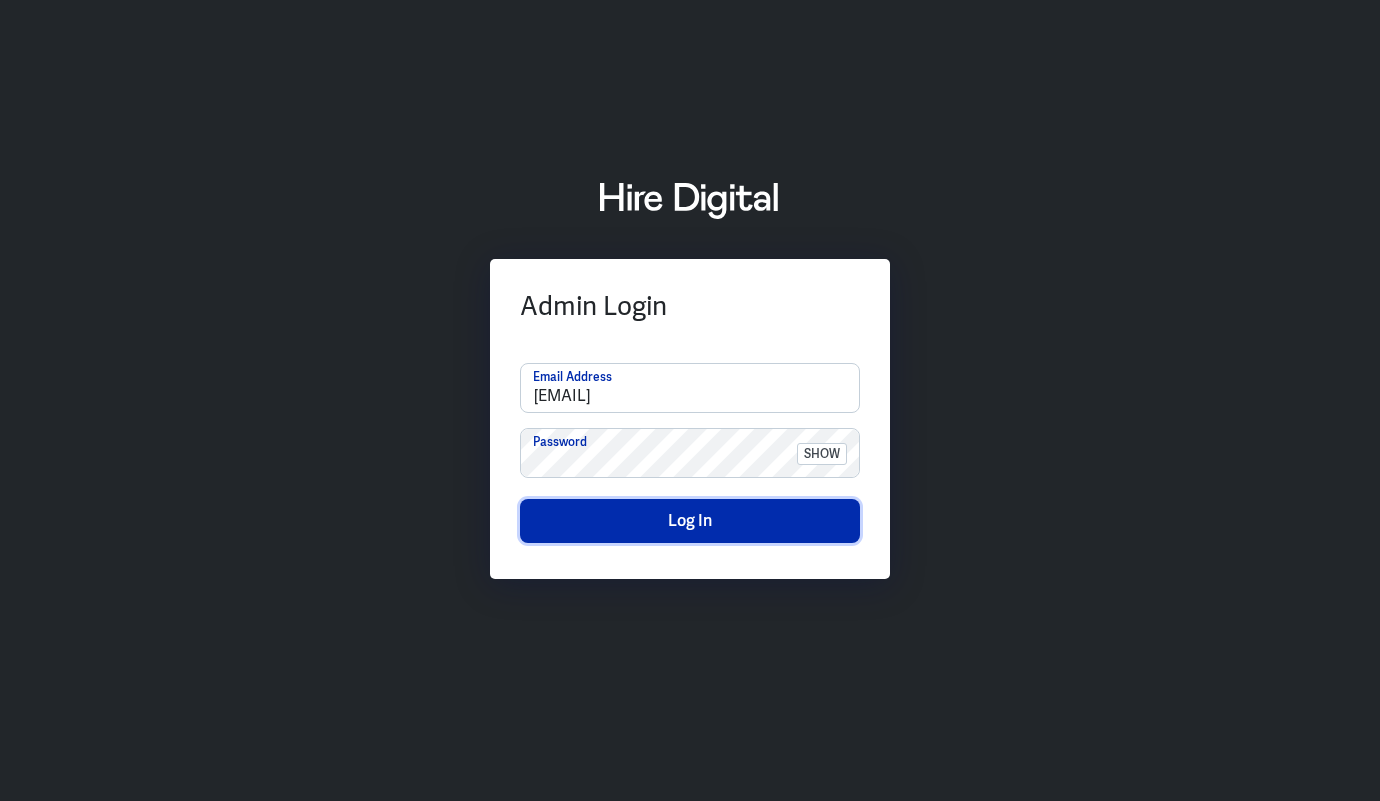 click on "Log In" at bounding box center (690, 521) 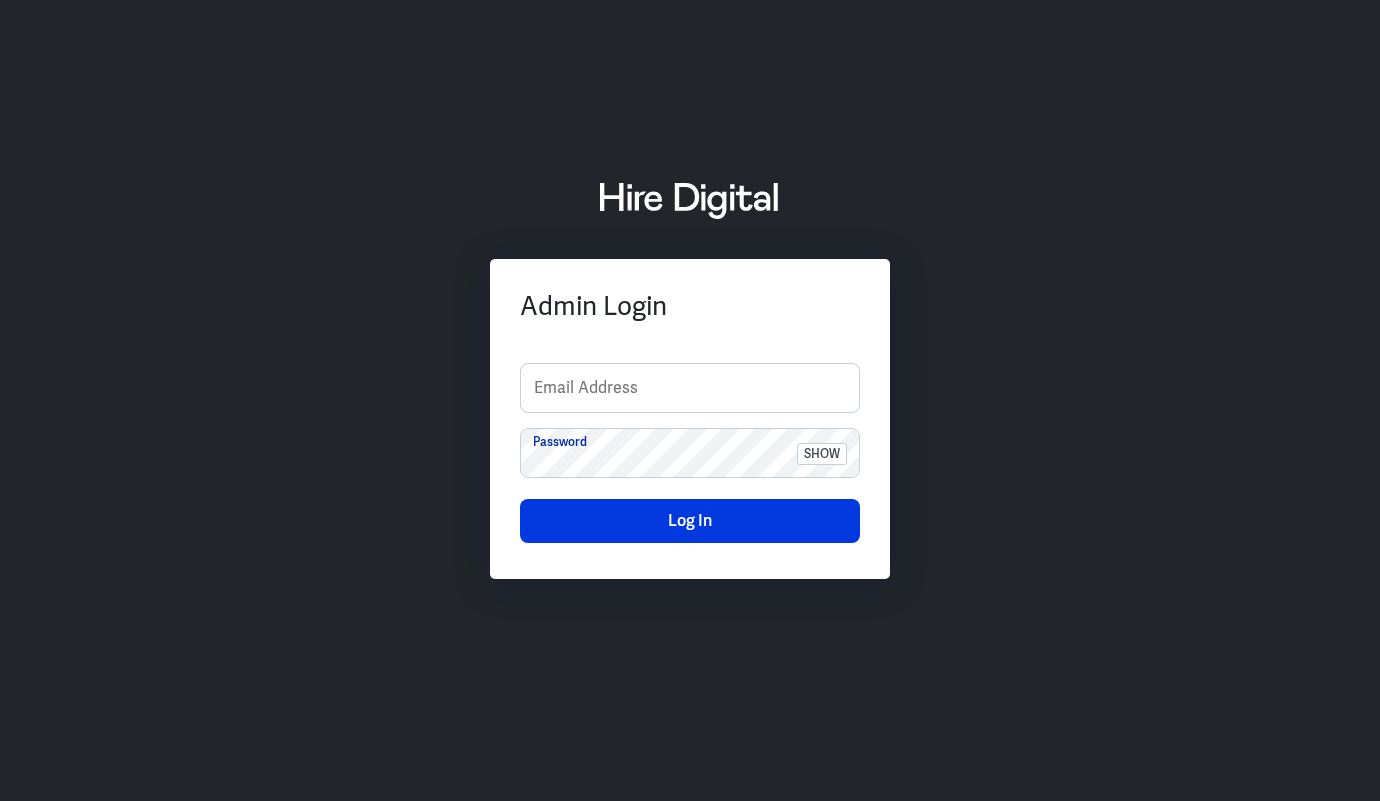 scroll, scrollTop: 0, scrollLeft: 0, axis: both 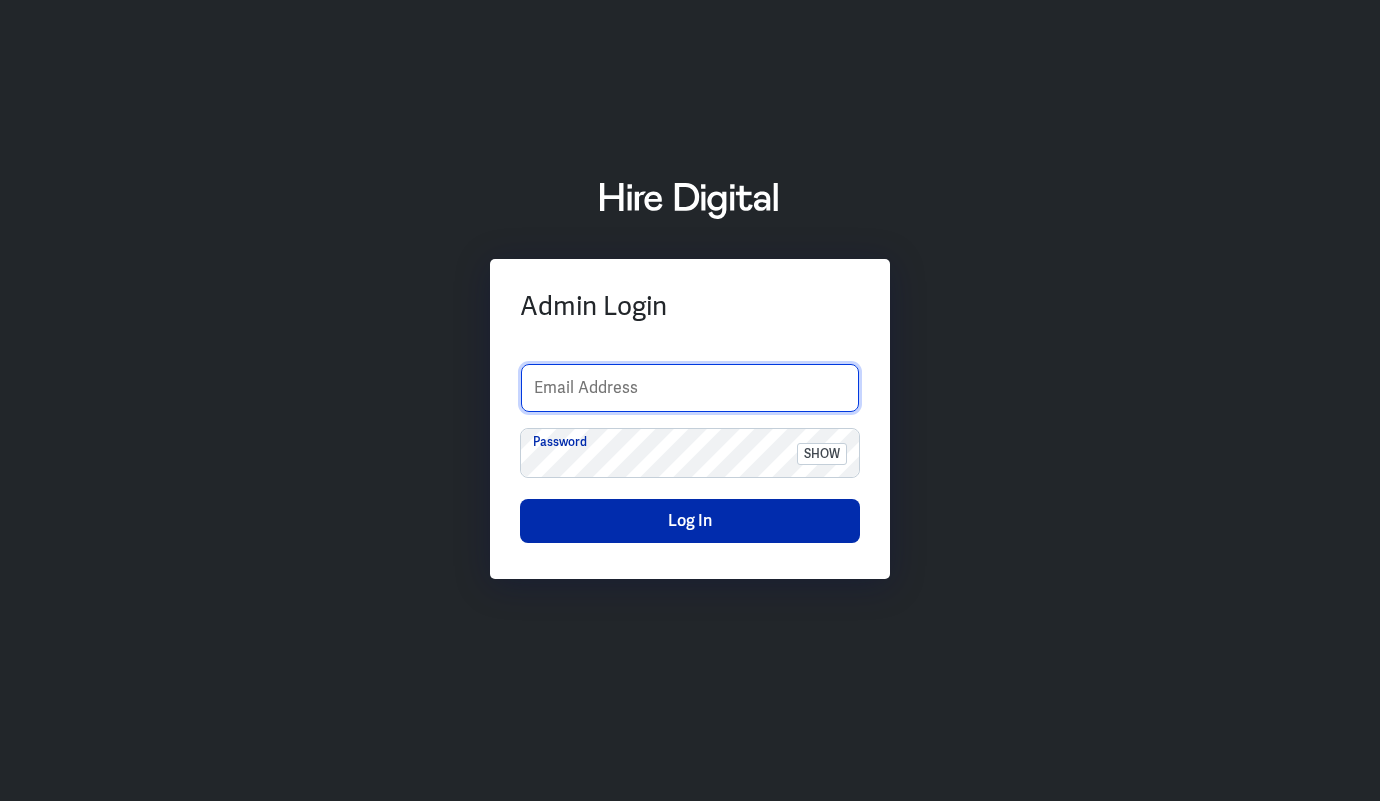 type on "crish.agay@example.com" 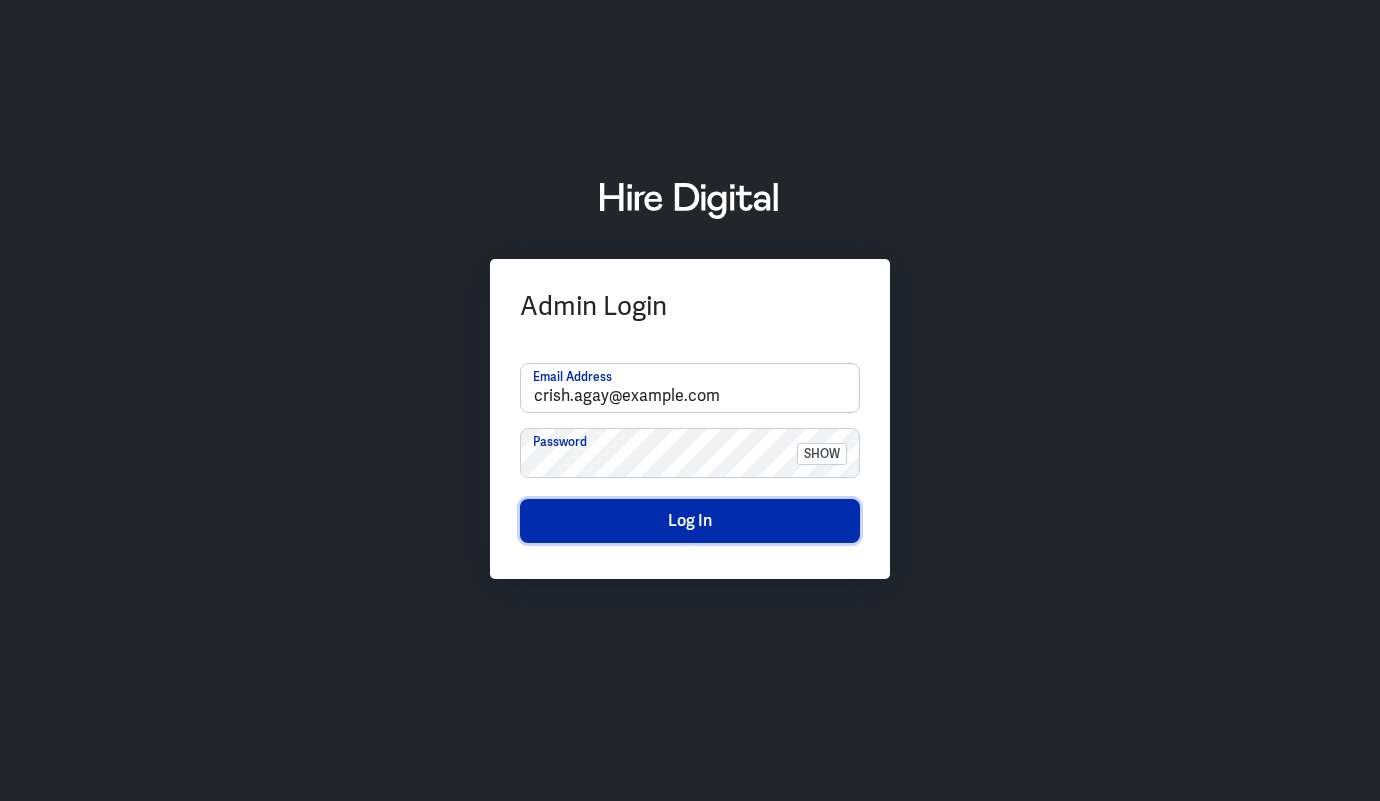 click on "Log In" at bounding box center [690, 521] 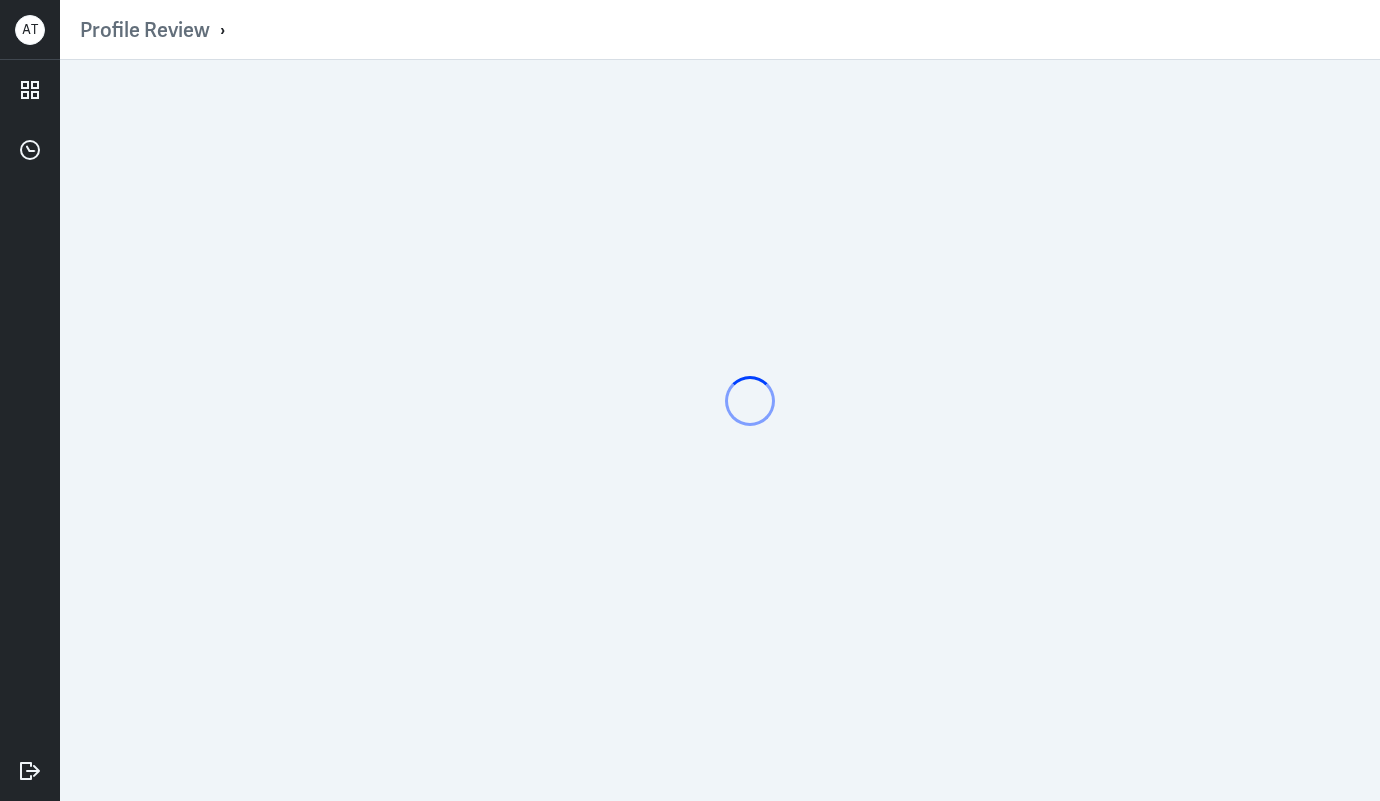 scroll, scrollTop: 0, scrollLeft: 0, axis: both 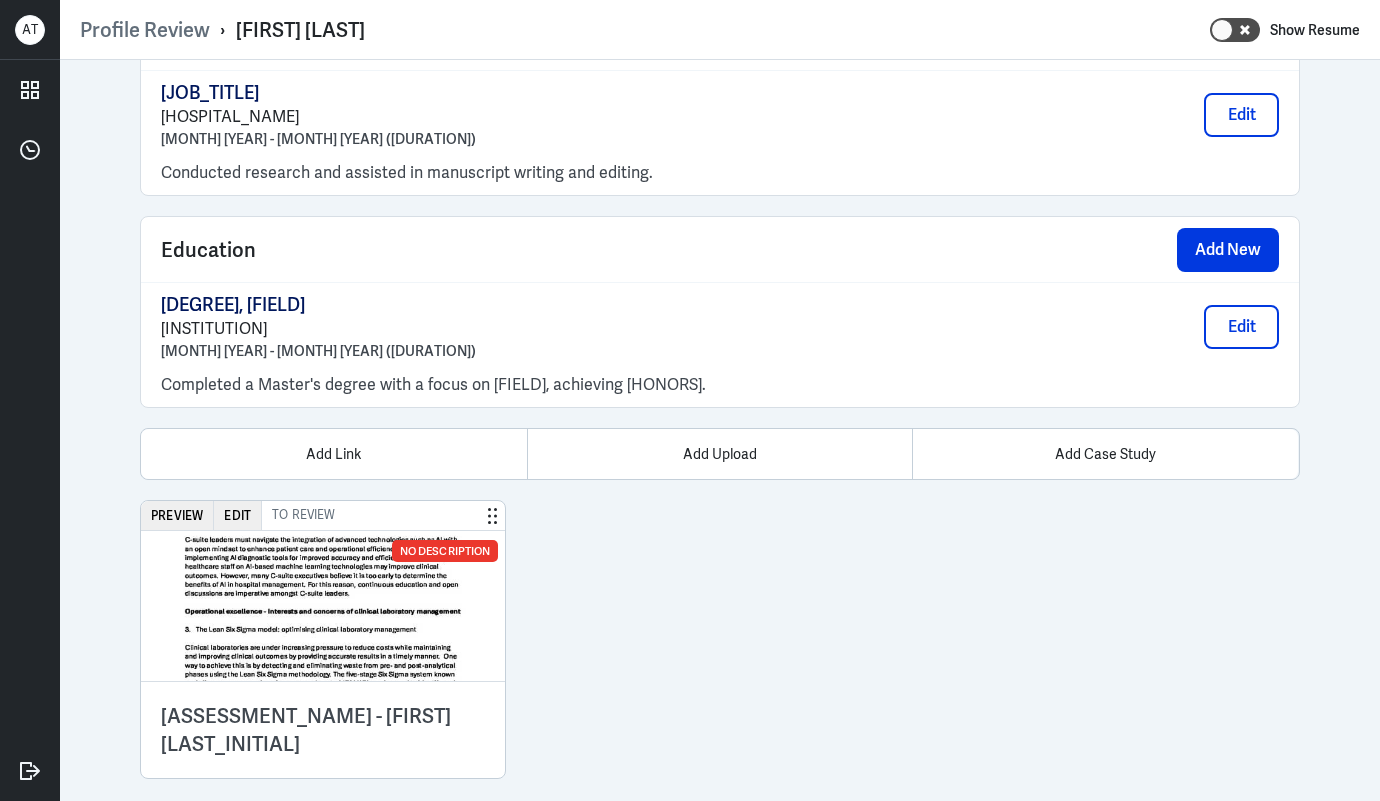 click at bounding box center (323, 606) 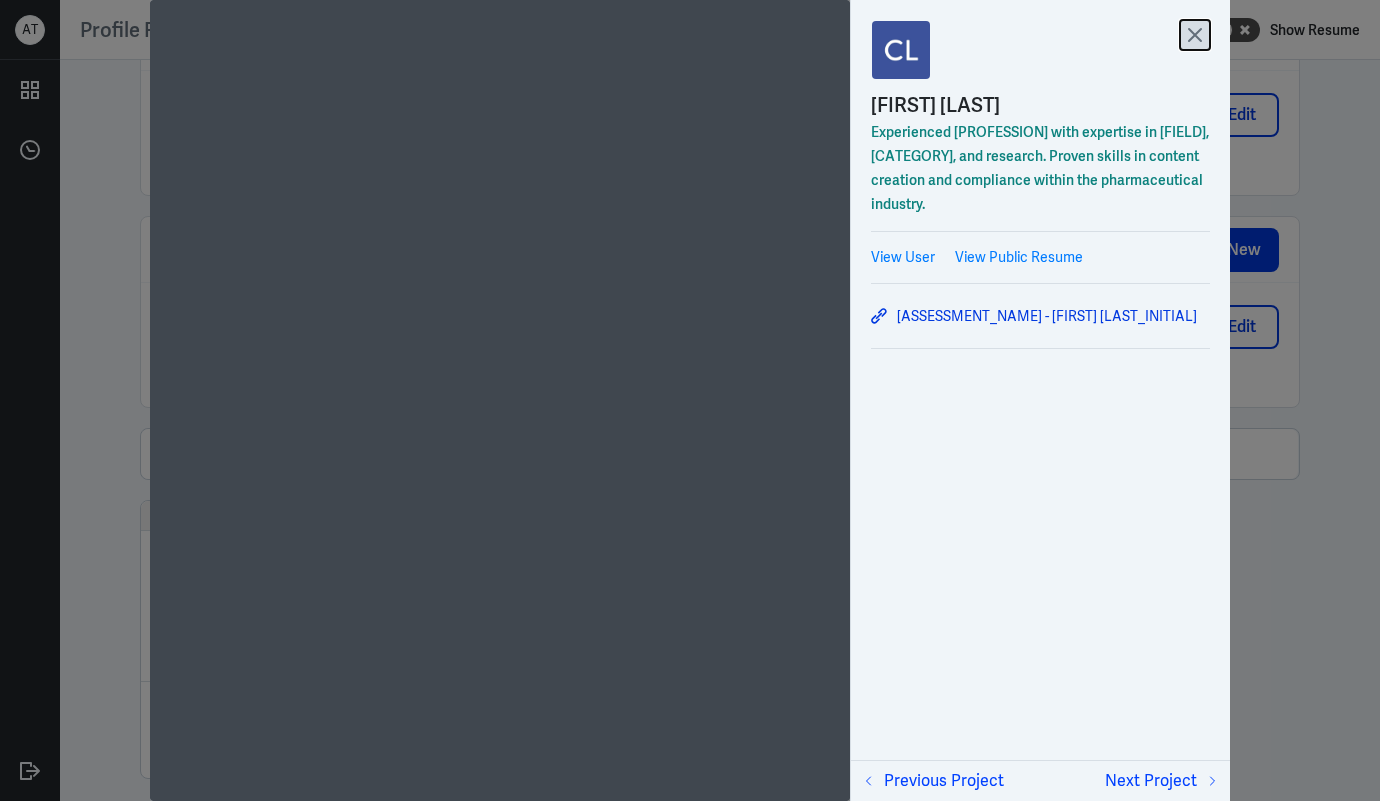 click 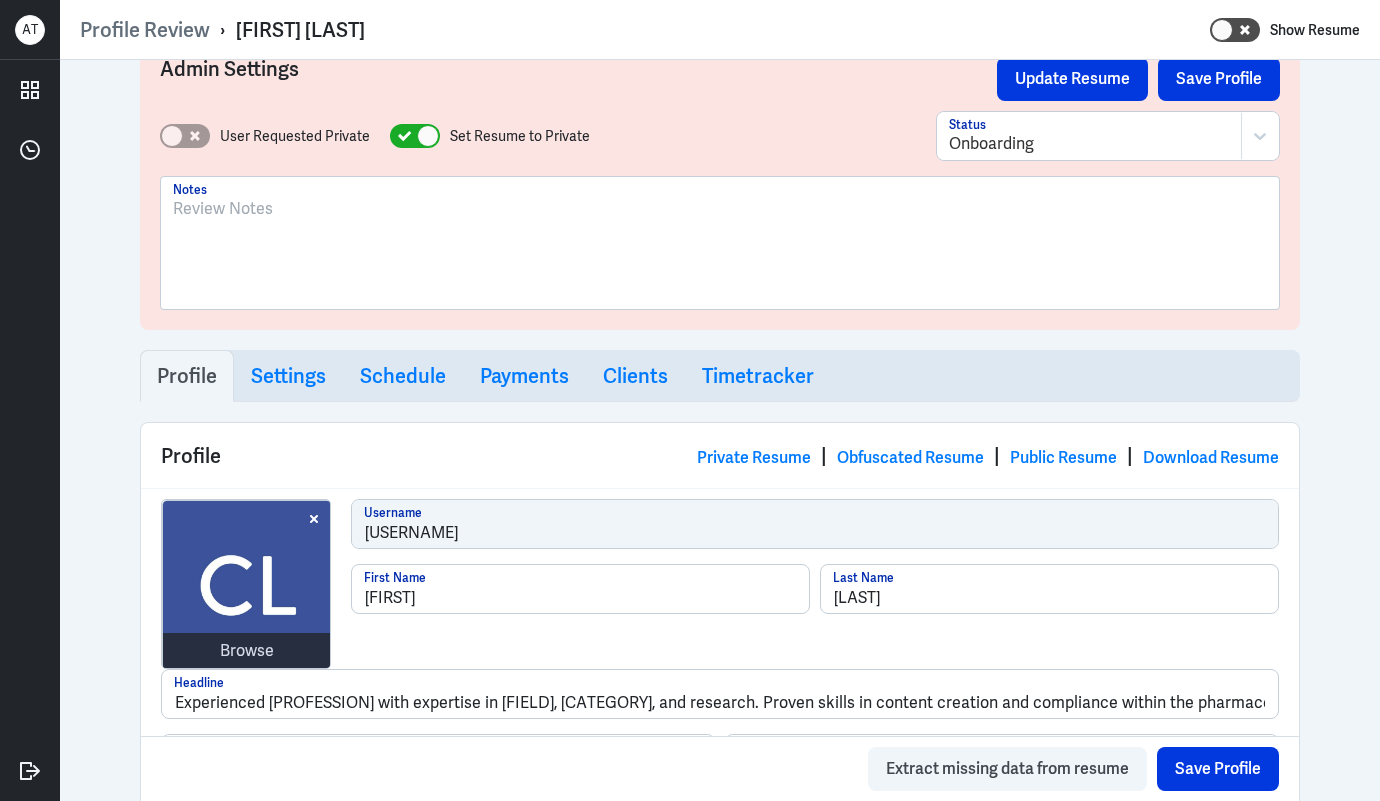 scroll, scrollTop: 0, scrollLeft: 0, axis: both 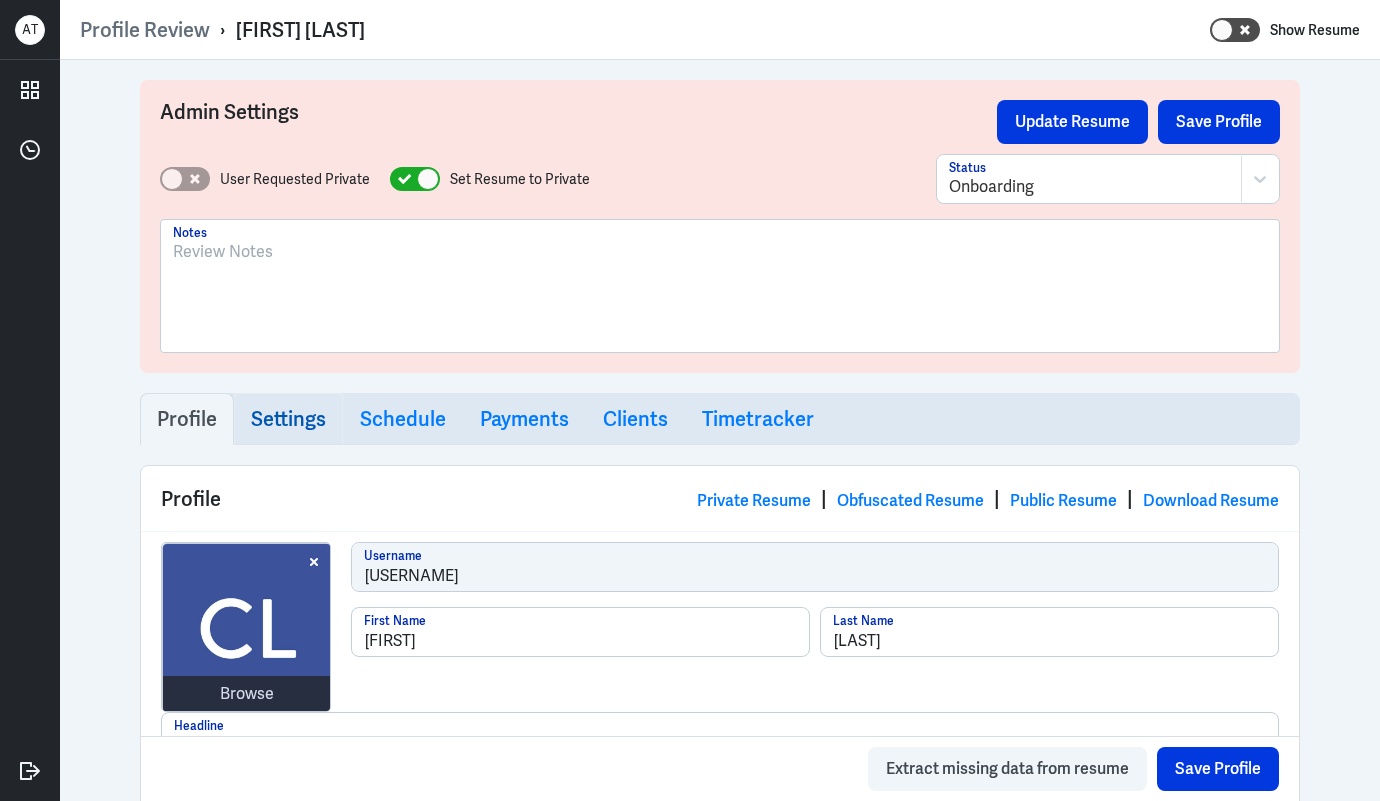 click on "Settings" at bounding box center (288, 419) 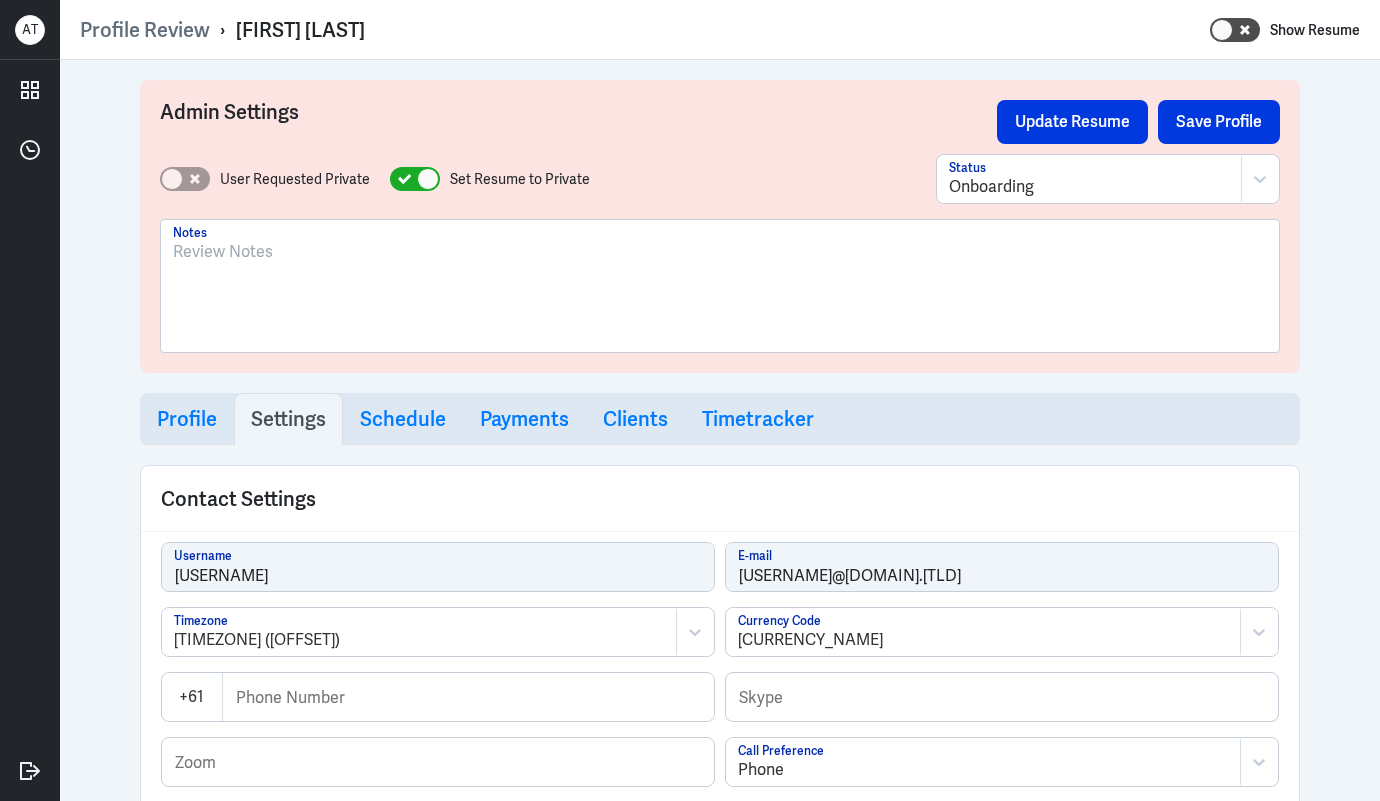 scroll, scrollTop: 137, scrollLeft: 0, axis: vertical 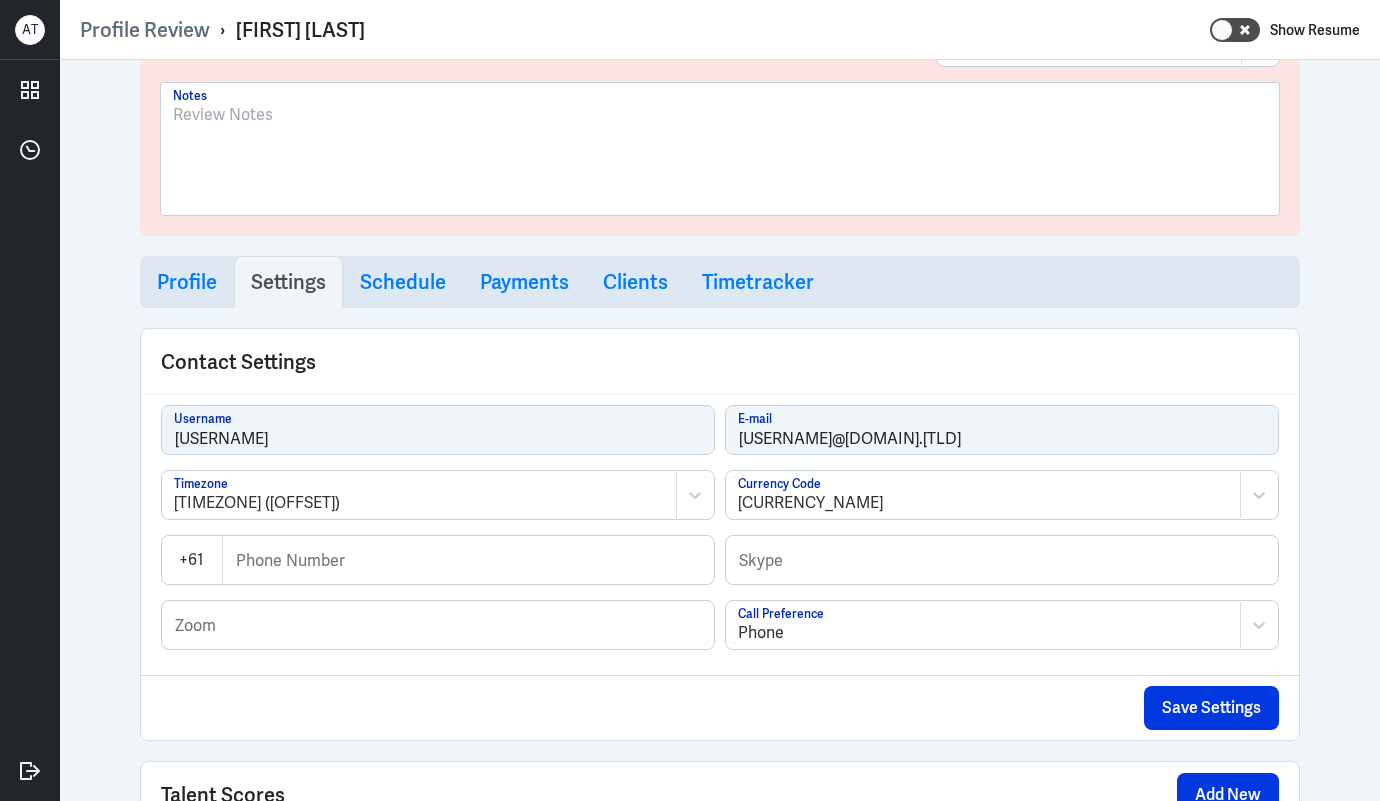 select on "20" 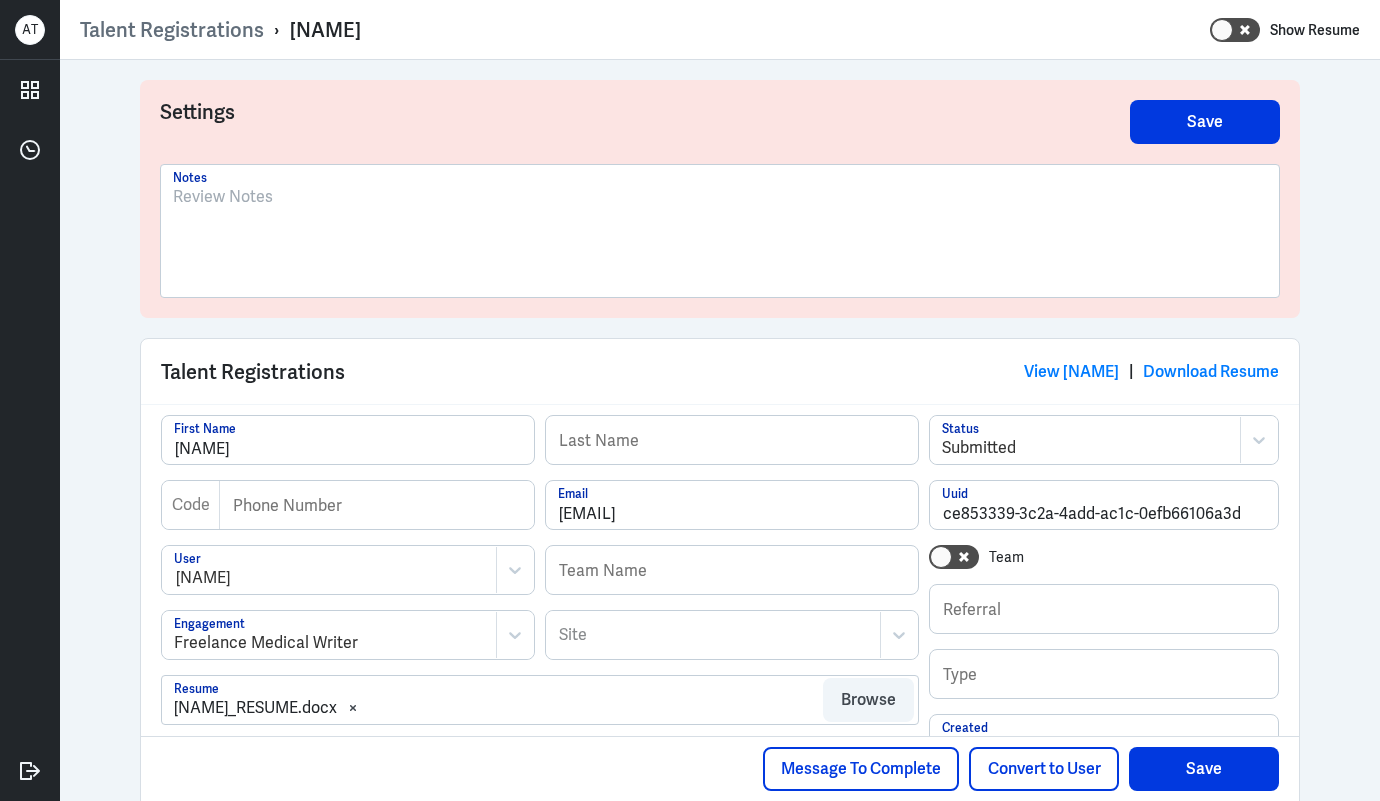 scroll, scrollTop: 0, scrollLeft: 0, axis: both 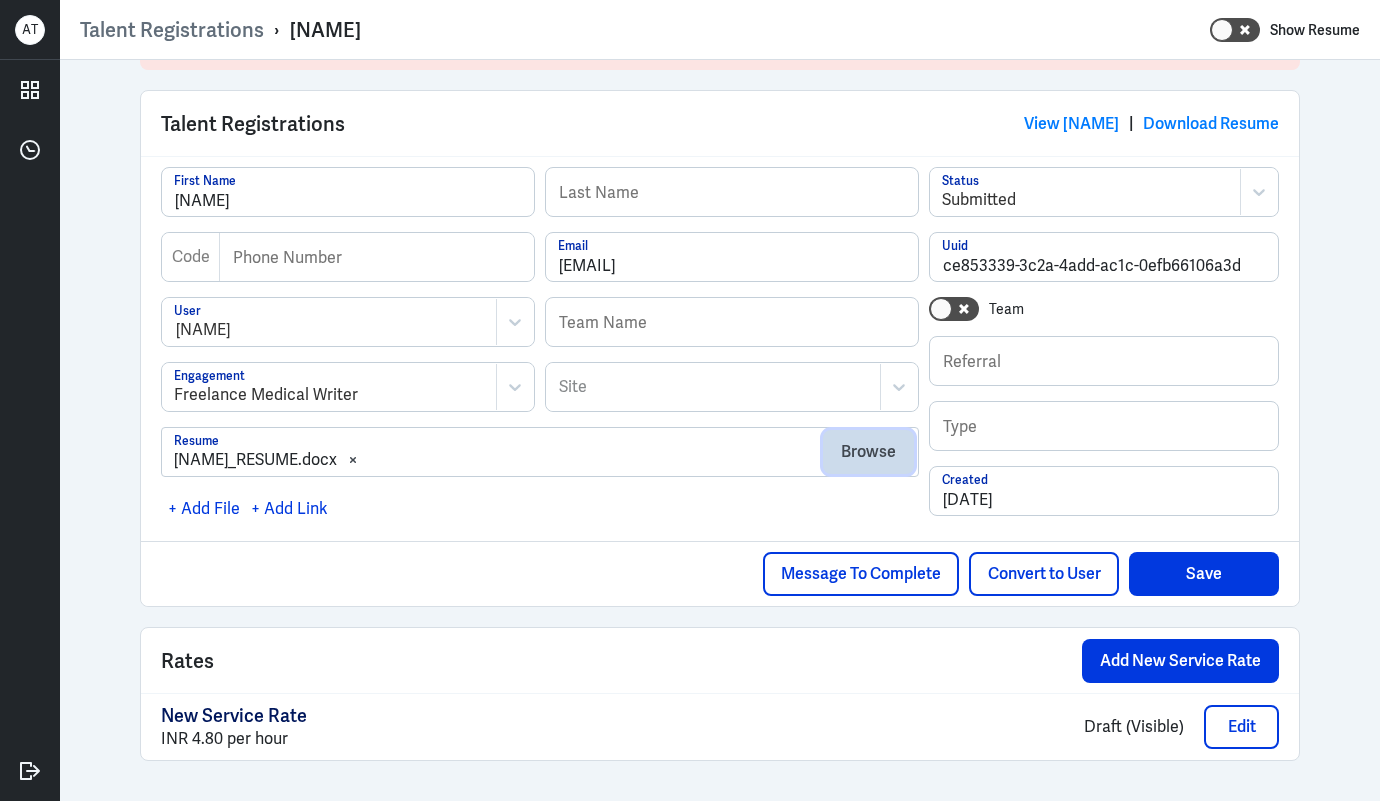 click on "Browse" at bounding box center (868, 452) 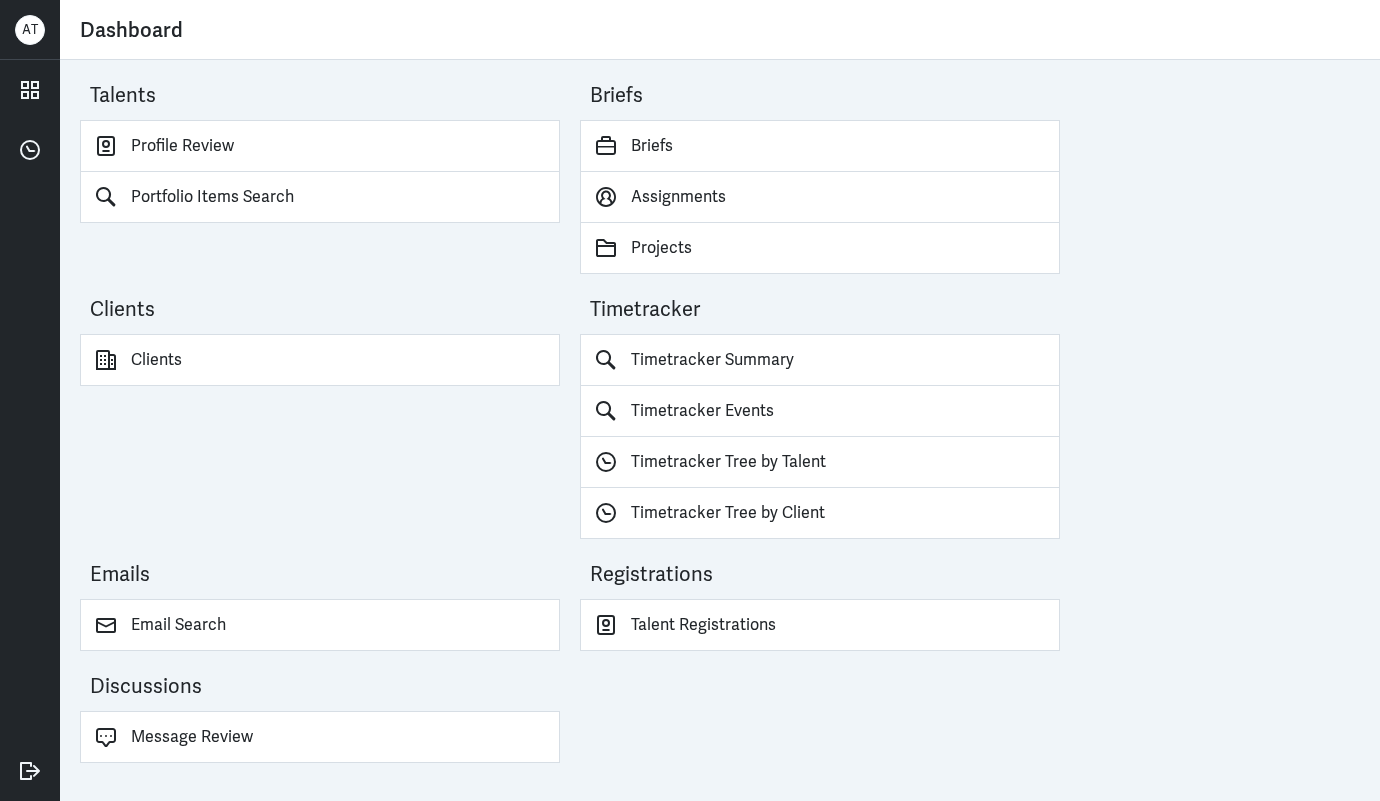 scroll, scrollTop: 0, scrollLeft: 0, axis: both 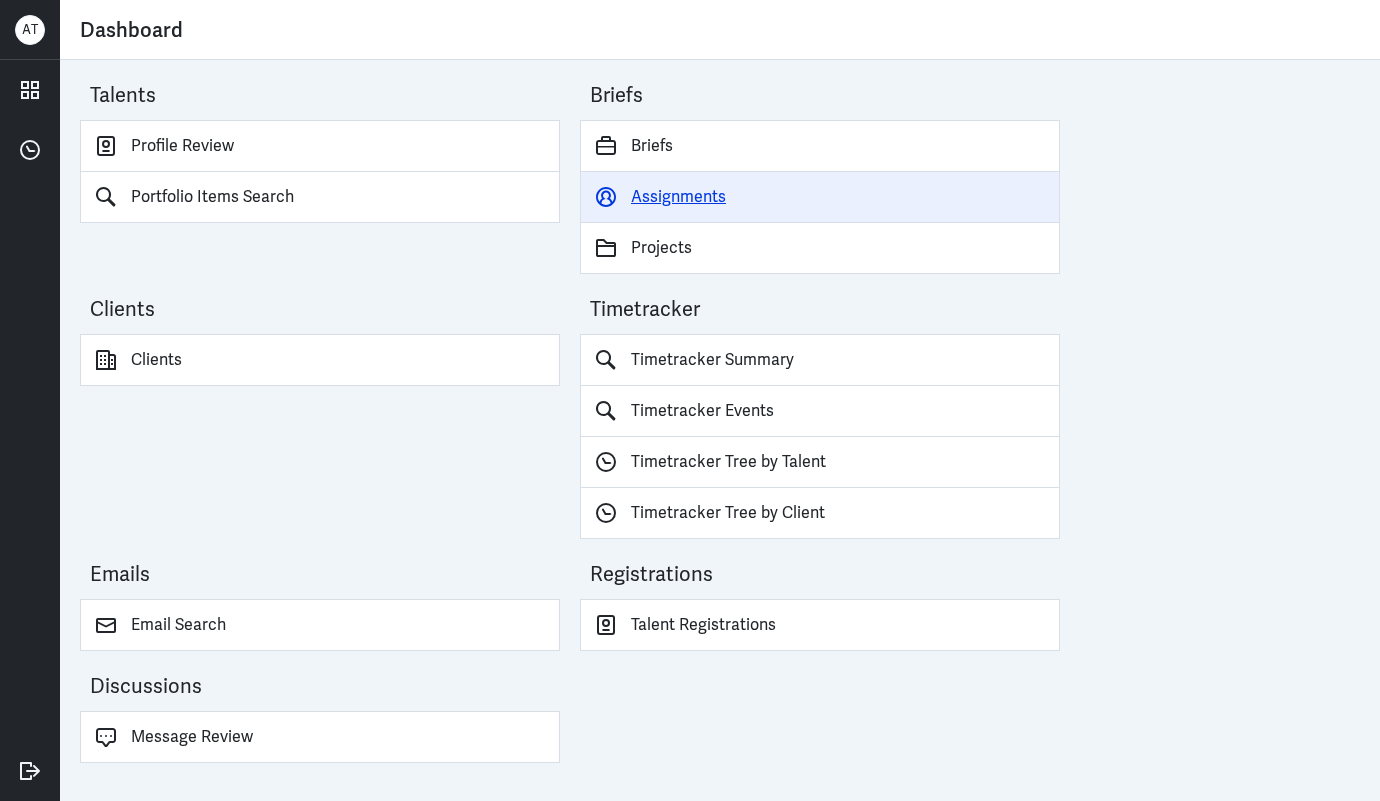 click on "Assignments" at bounding box center [820, 197] 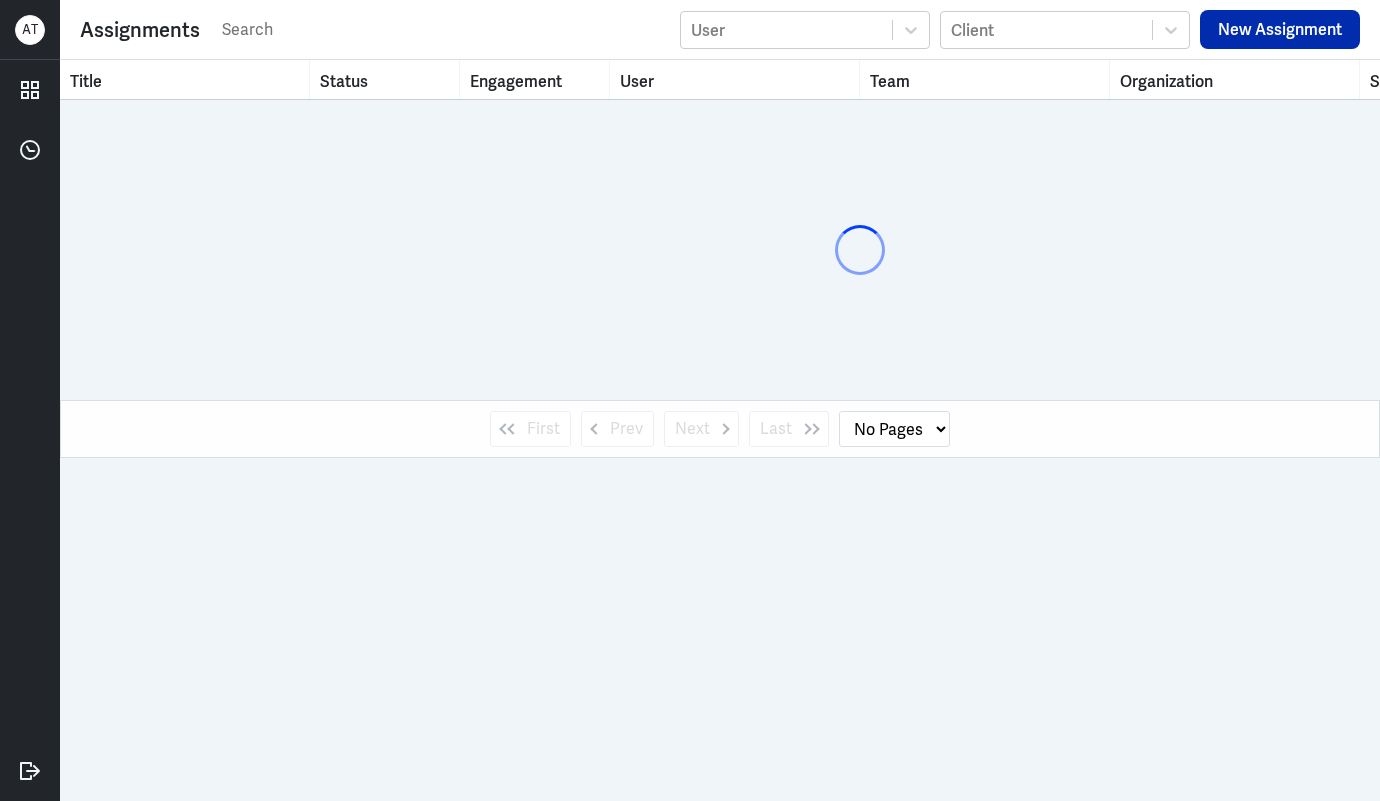 select on "1" 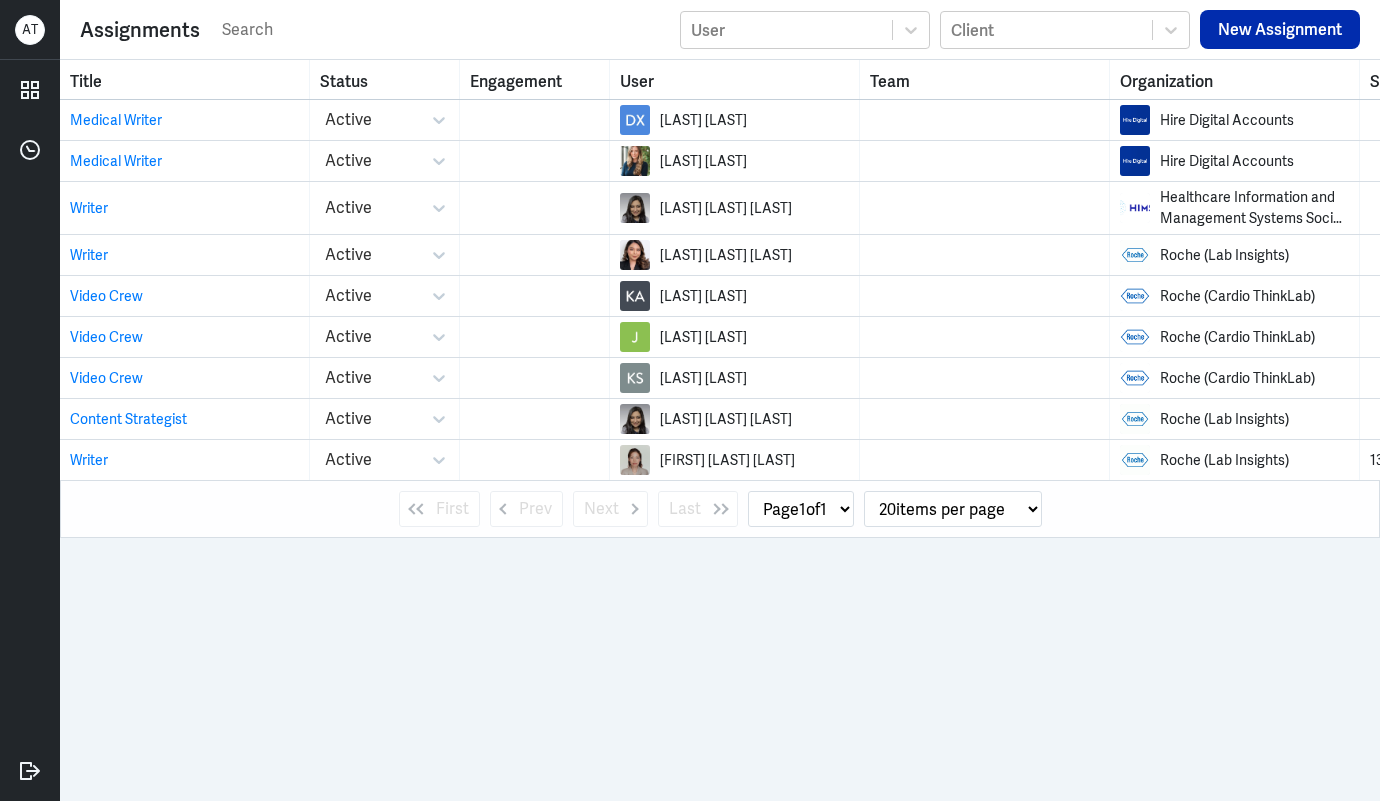 click on "New Assignment" at bounding box center (1280, 29) 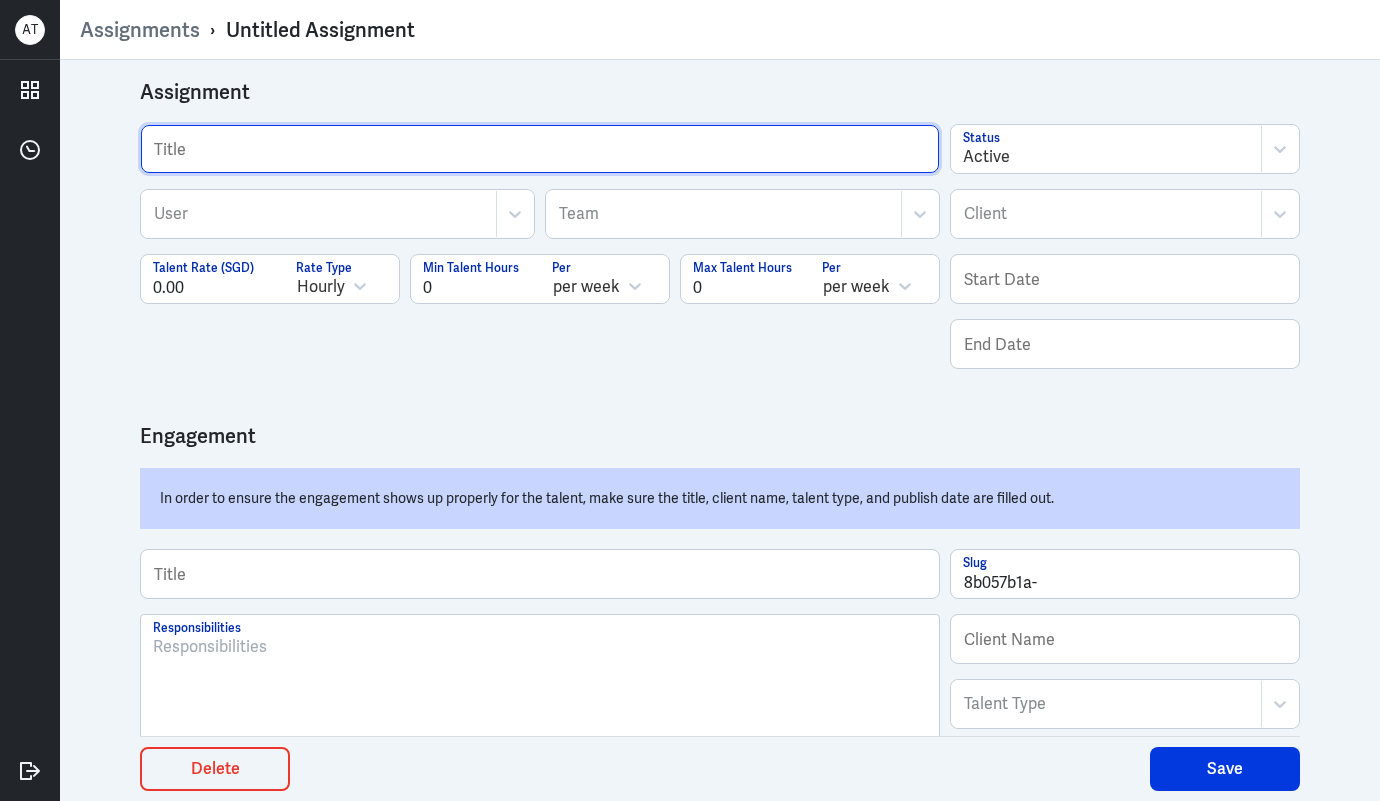 click at bounding box center (540, 149) 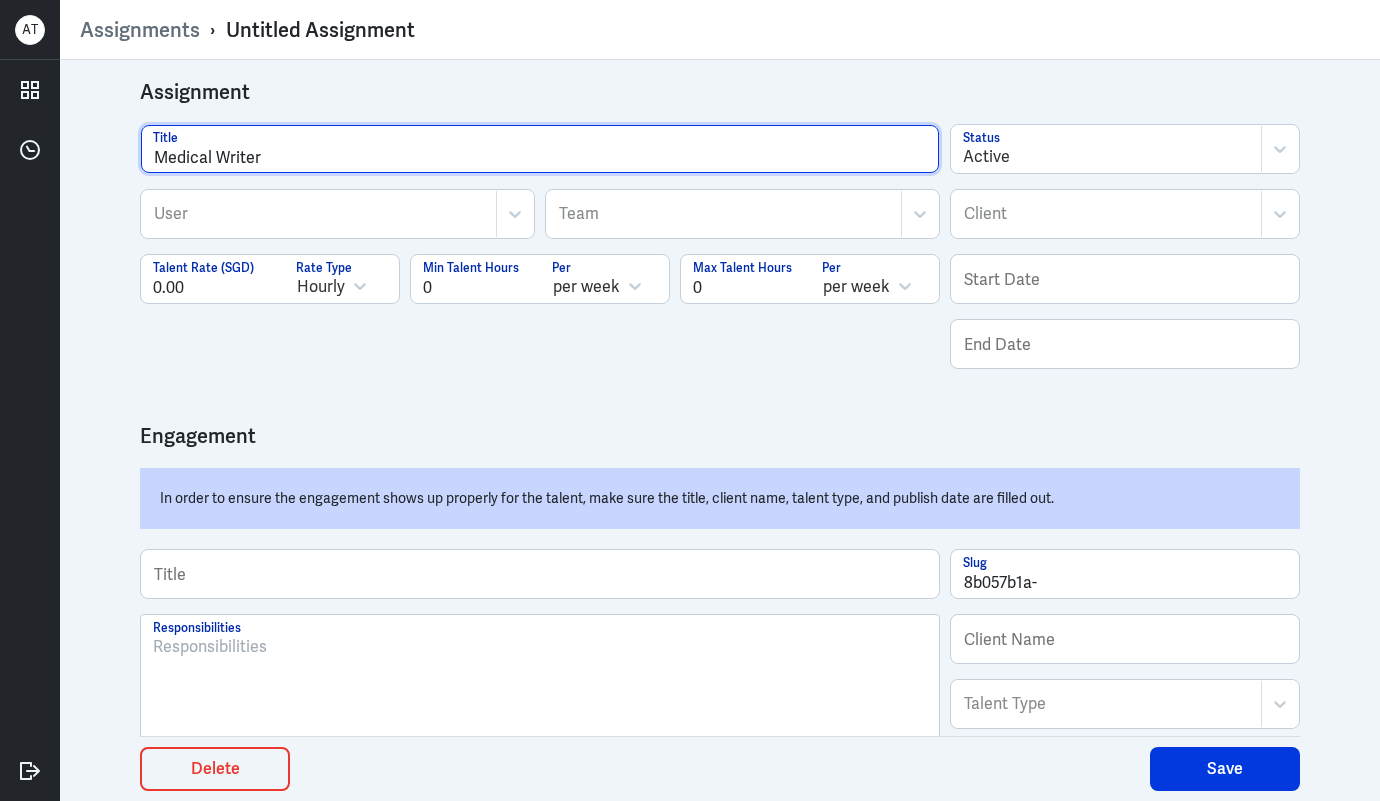 type on "Medical Writer" 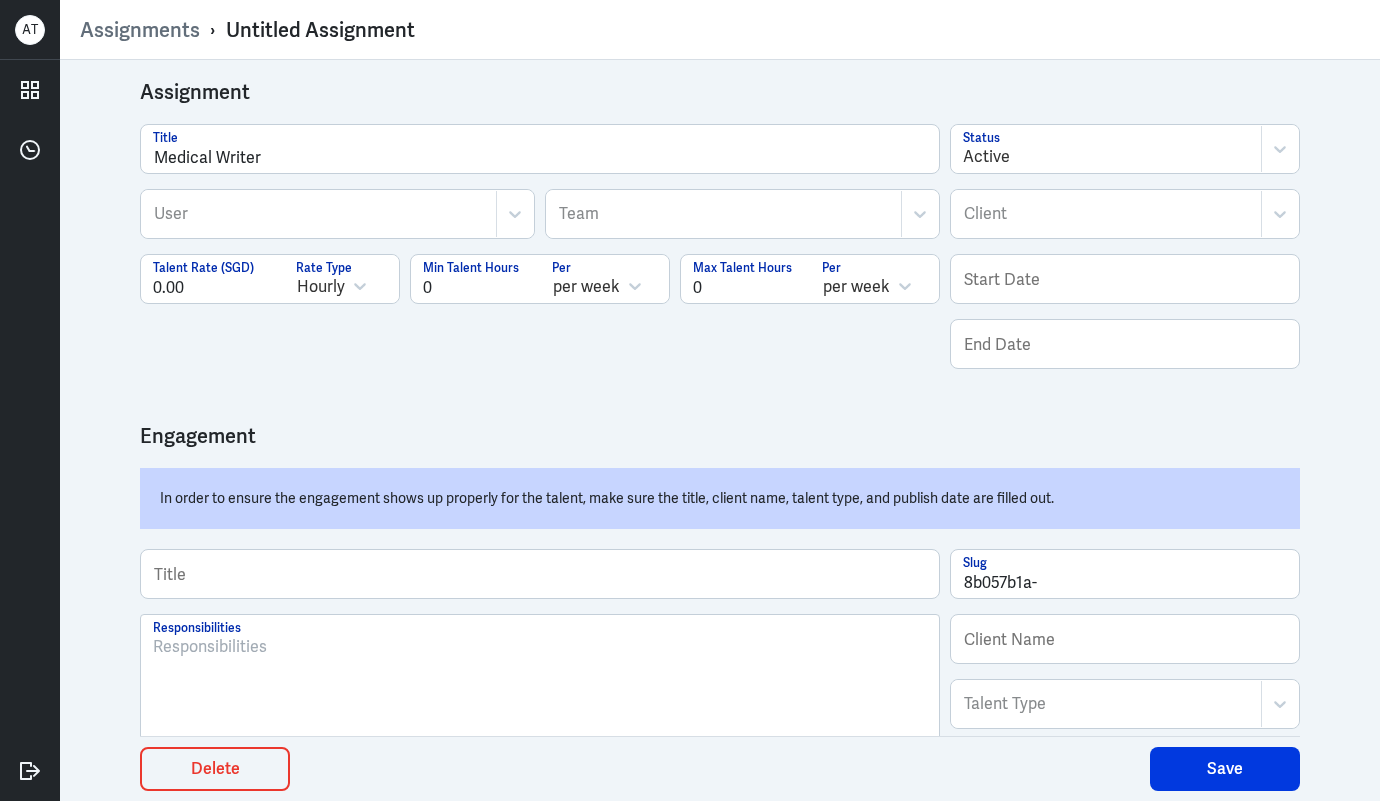 click at bounding box center [319, 214] 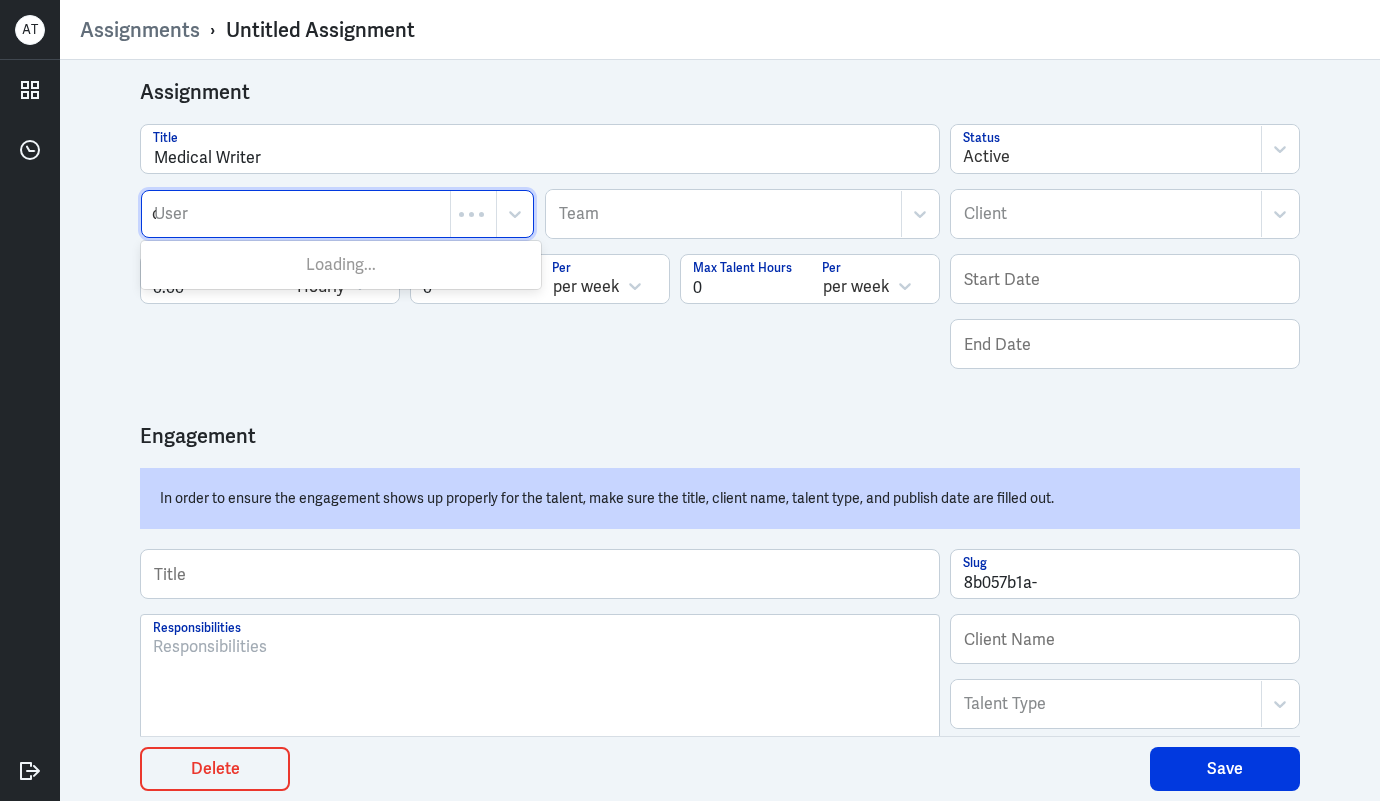 type on "ca" 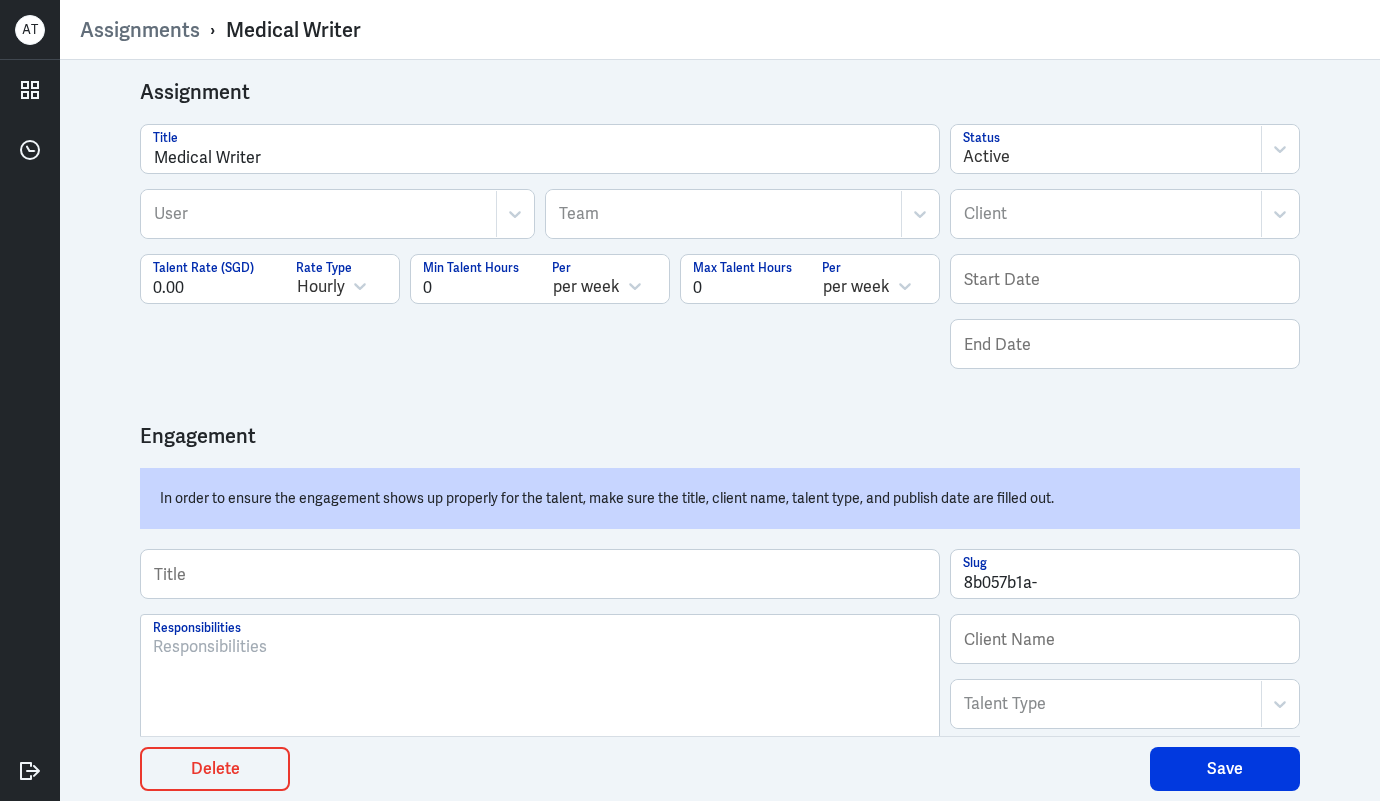 click at bounding box center [319, 214] 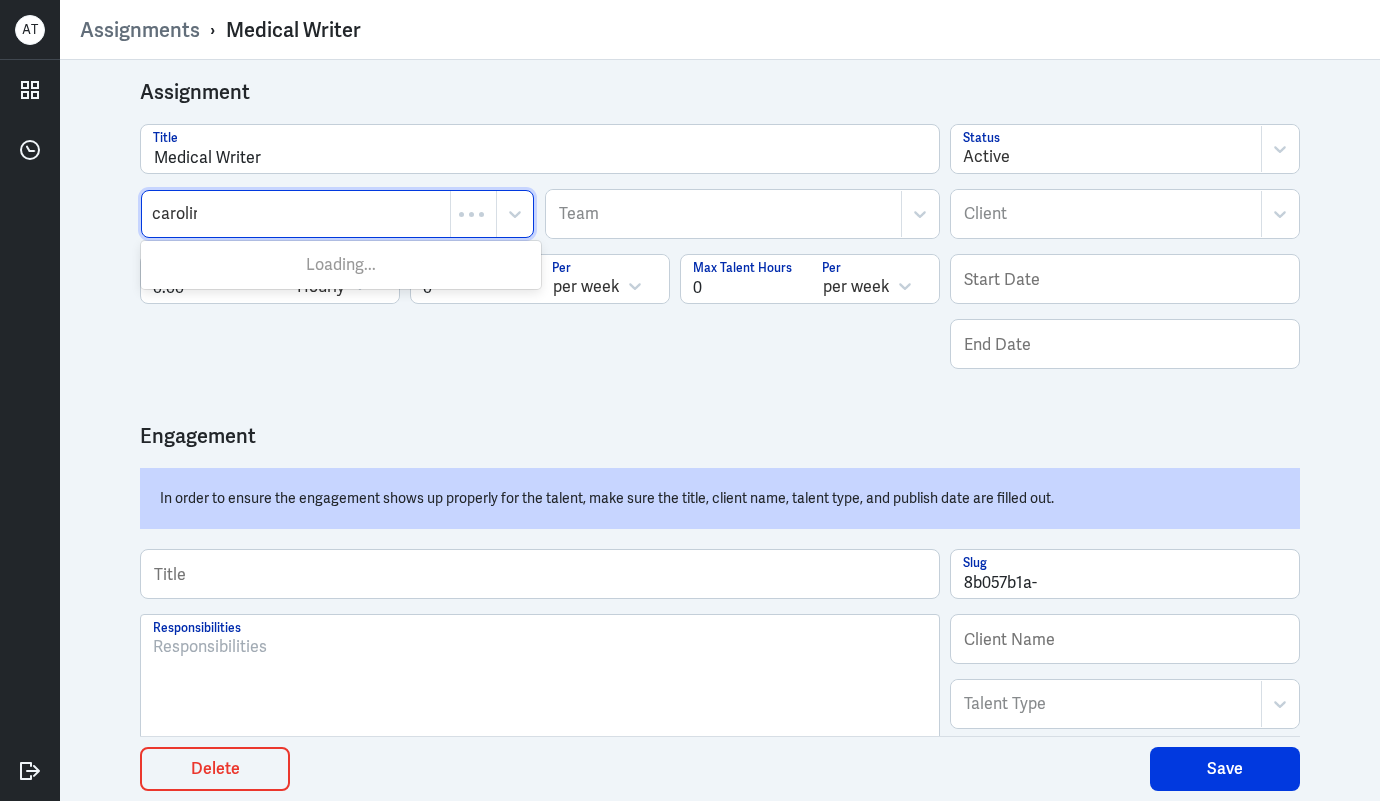 type on "caroline" 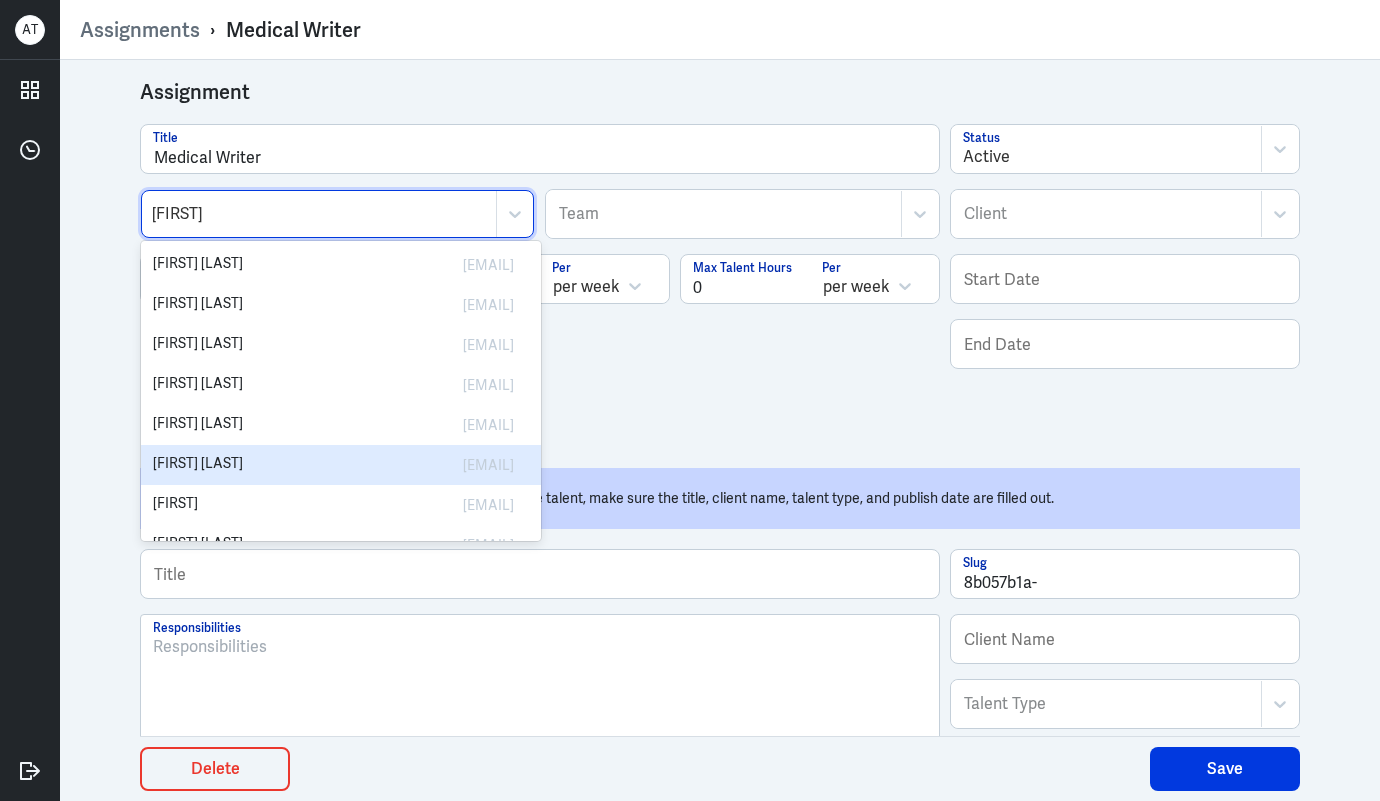 click on "caroline.lazarenco@gmail.com" at bounding box center [436, 465] 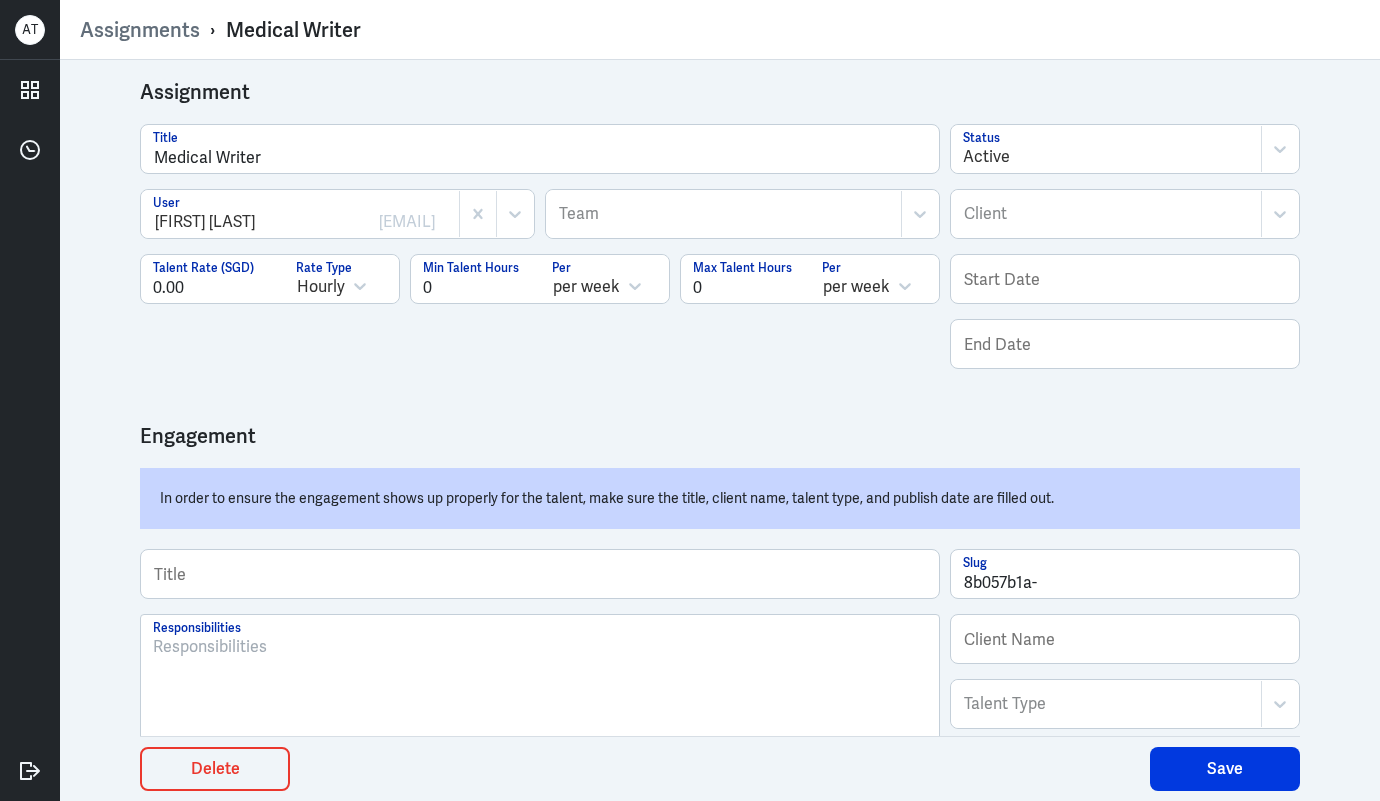 click at bounding box center (1106, 214) 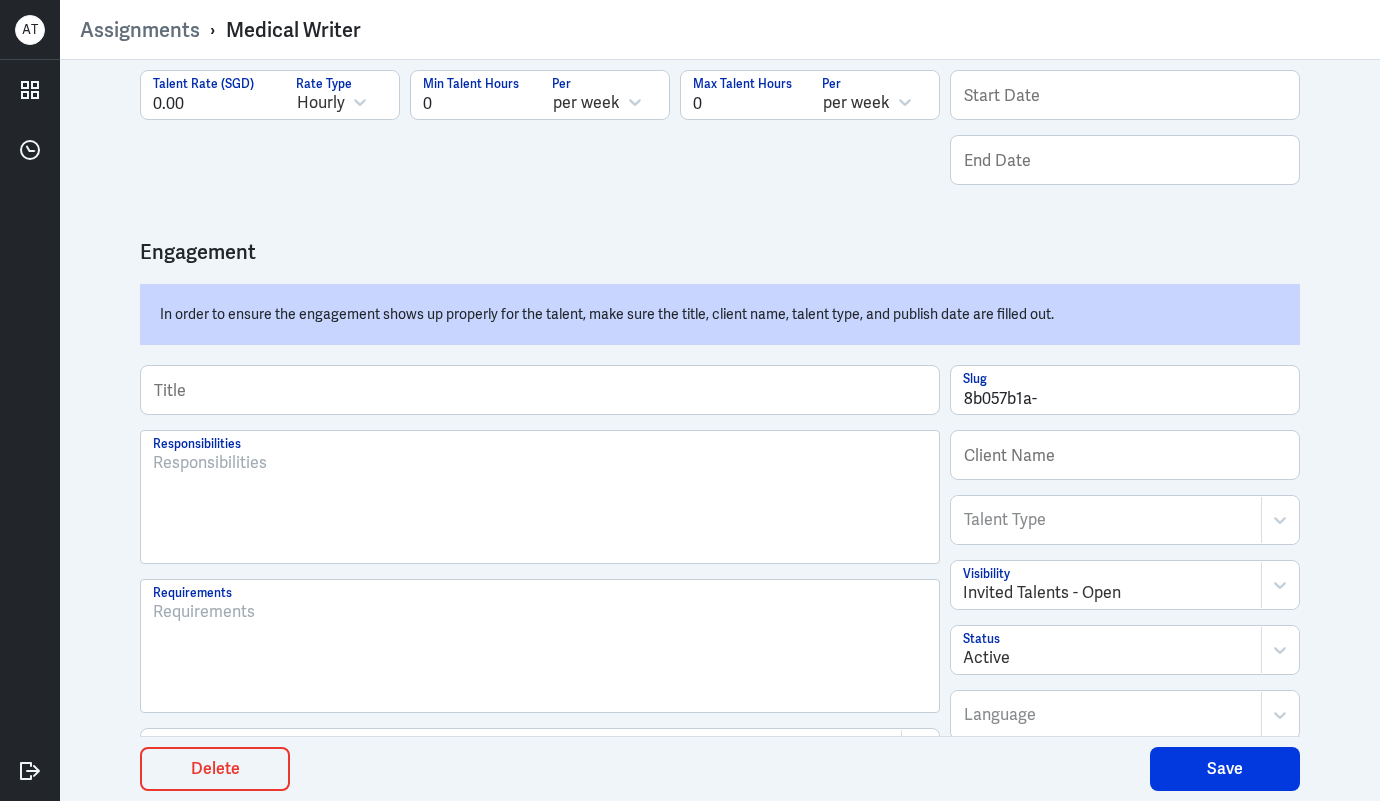 scroll, scrollTop: 0, scrollLeft: 0, axis: both 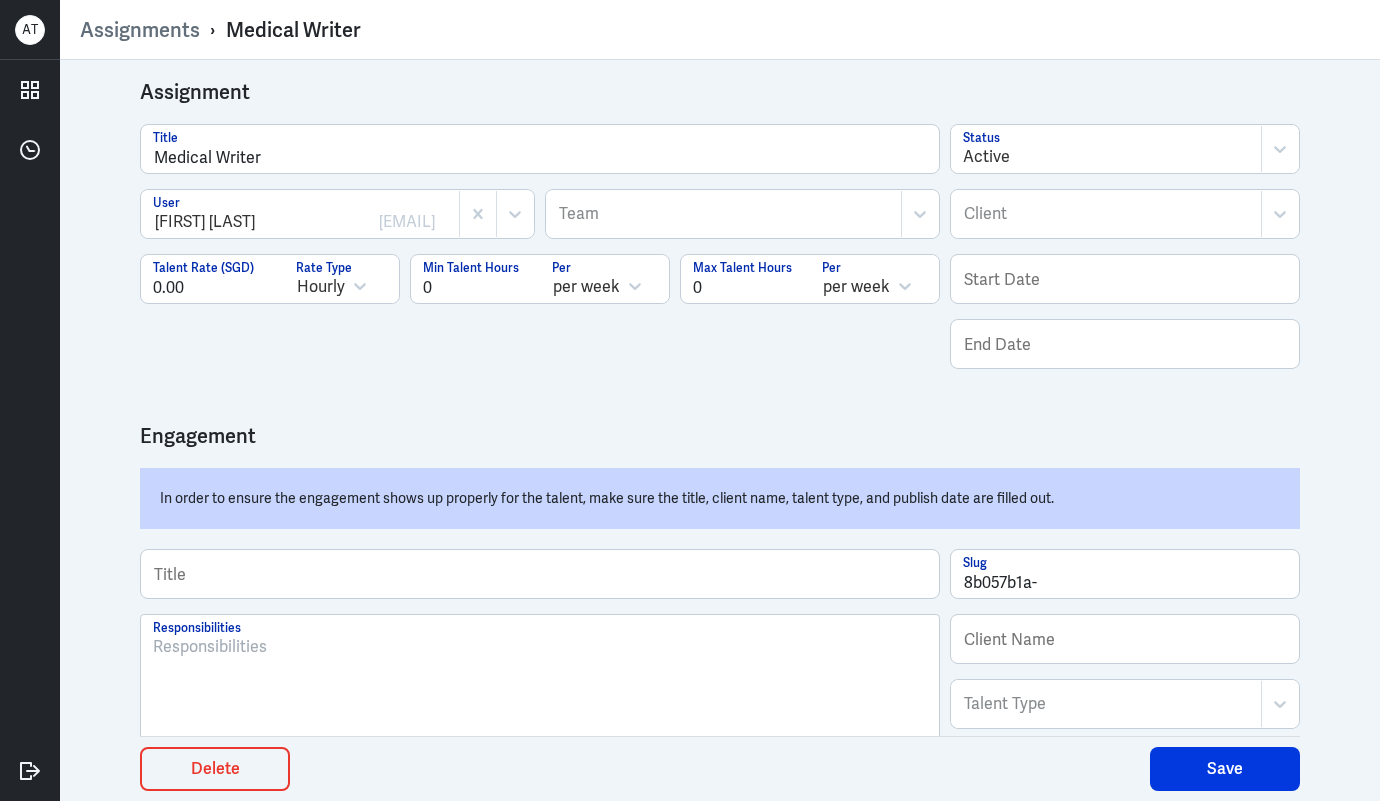 click at bounding box center [1106, 214] 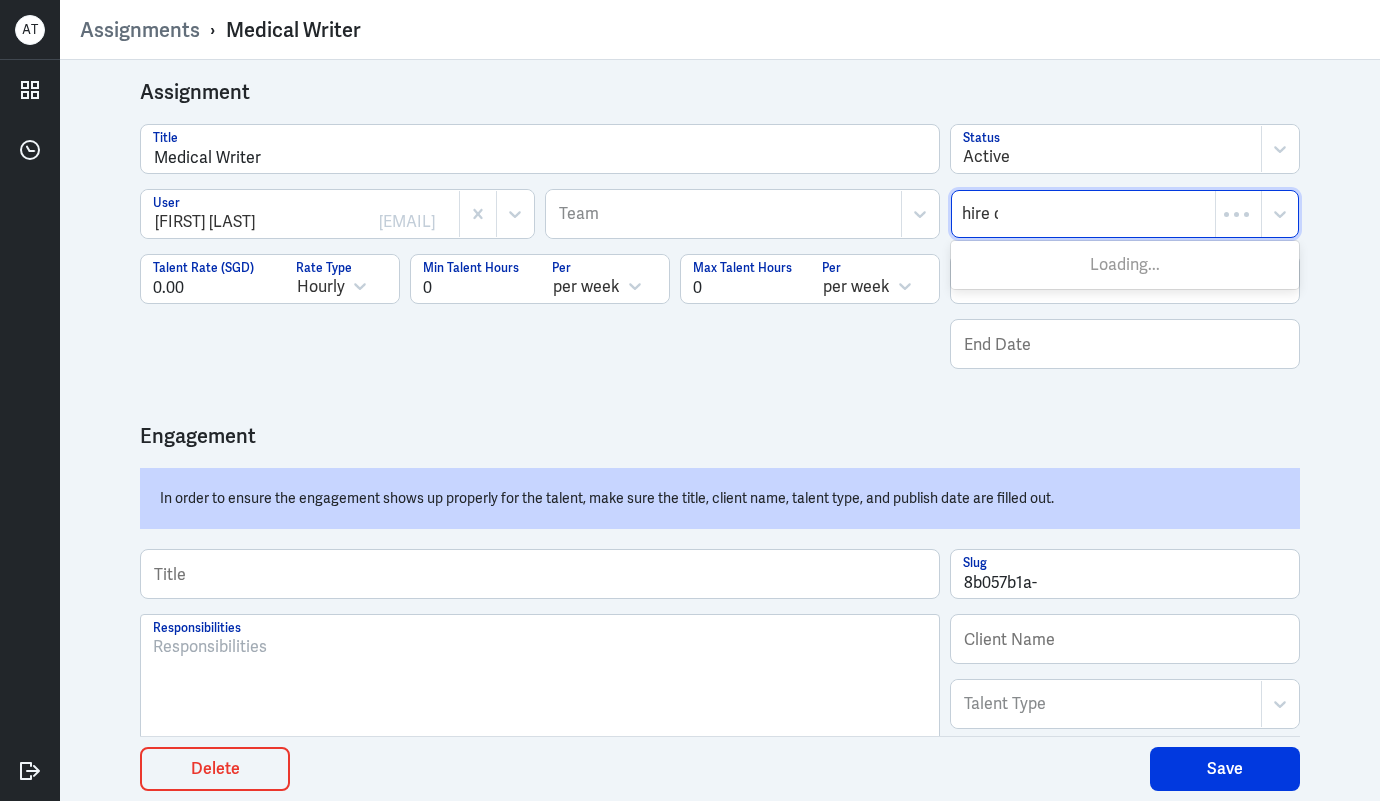 type on "hire di" 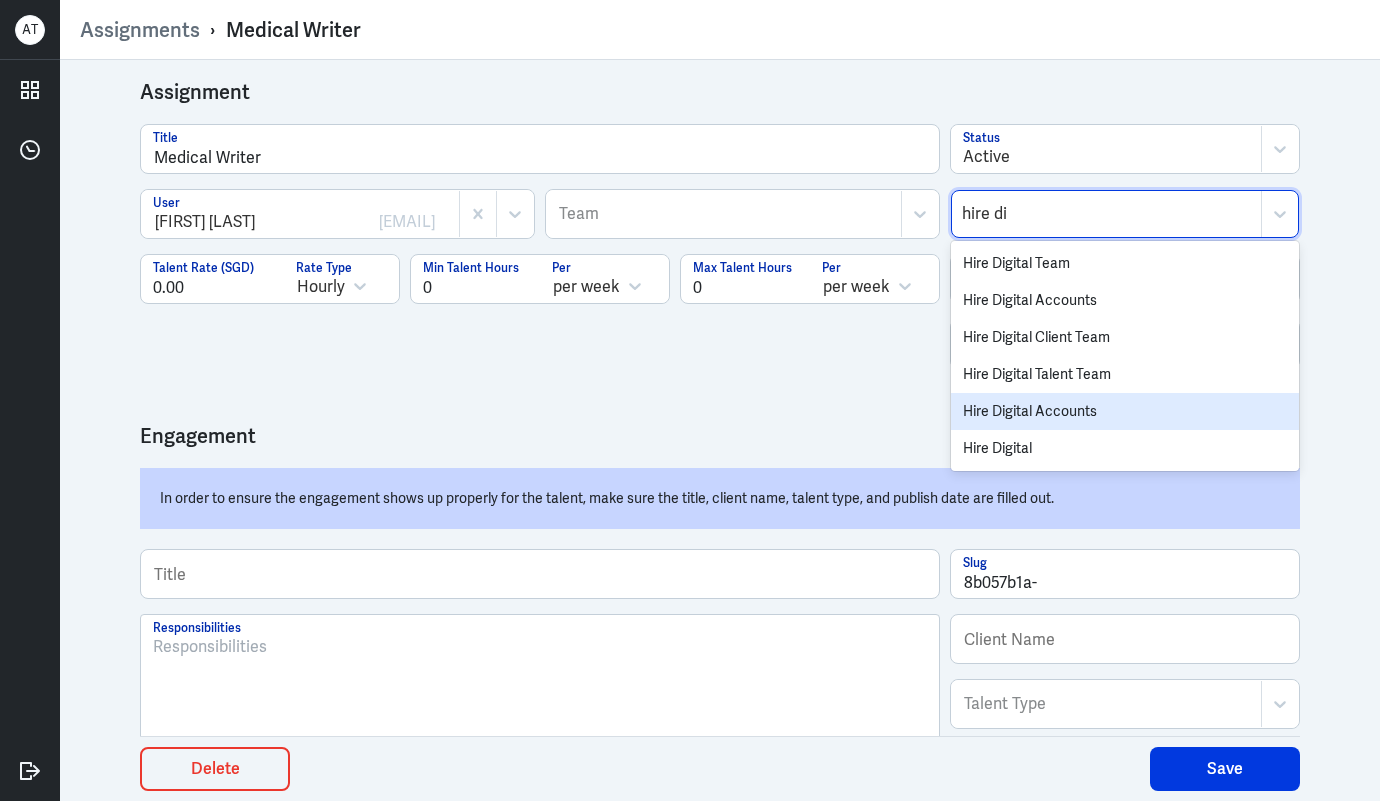 click on "Hire Digital Accounts" at bounding box center (1125, 411) 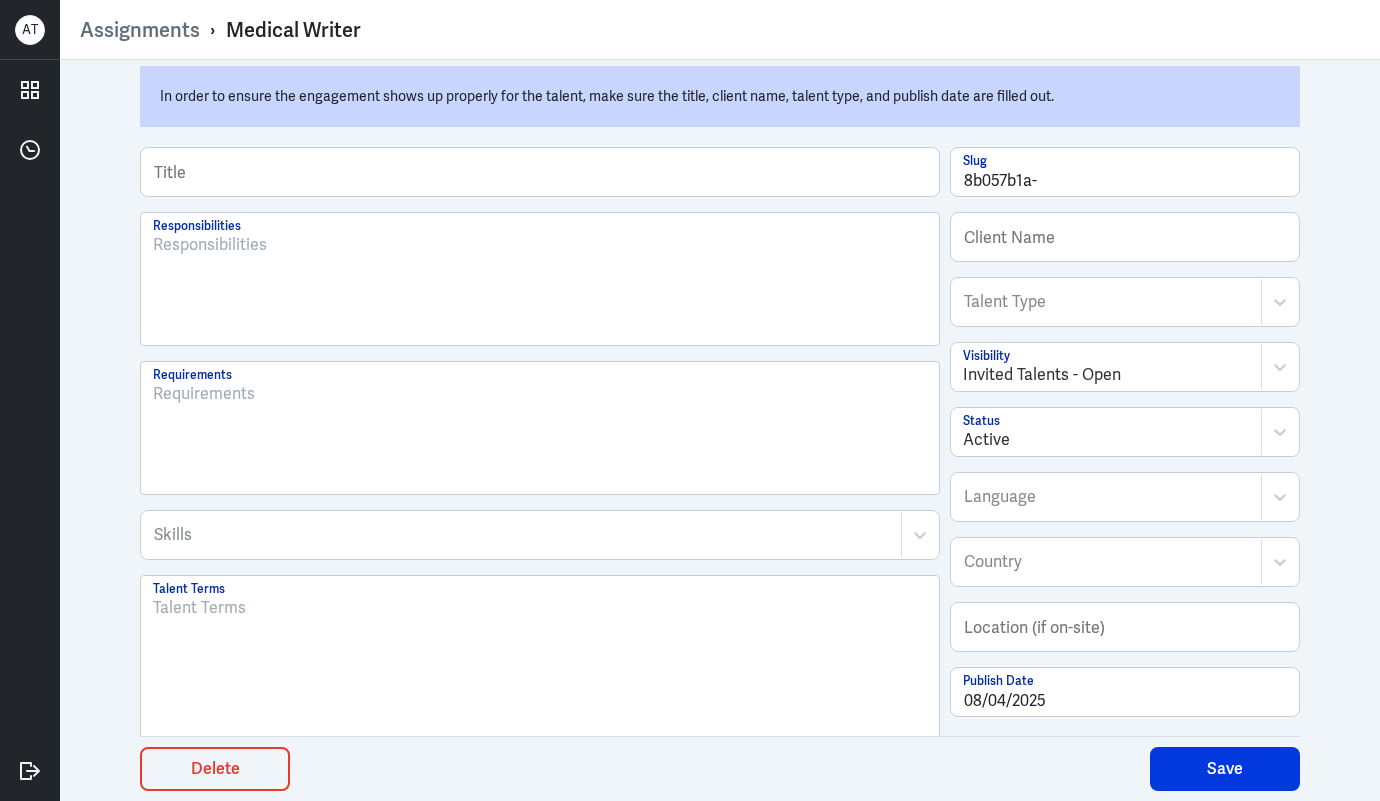 scroll, scrollTop: 528, scrollLeft: 0, axis: vertical 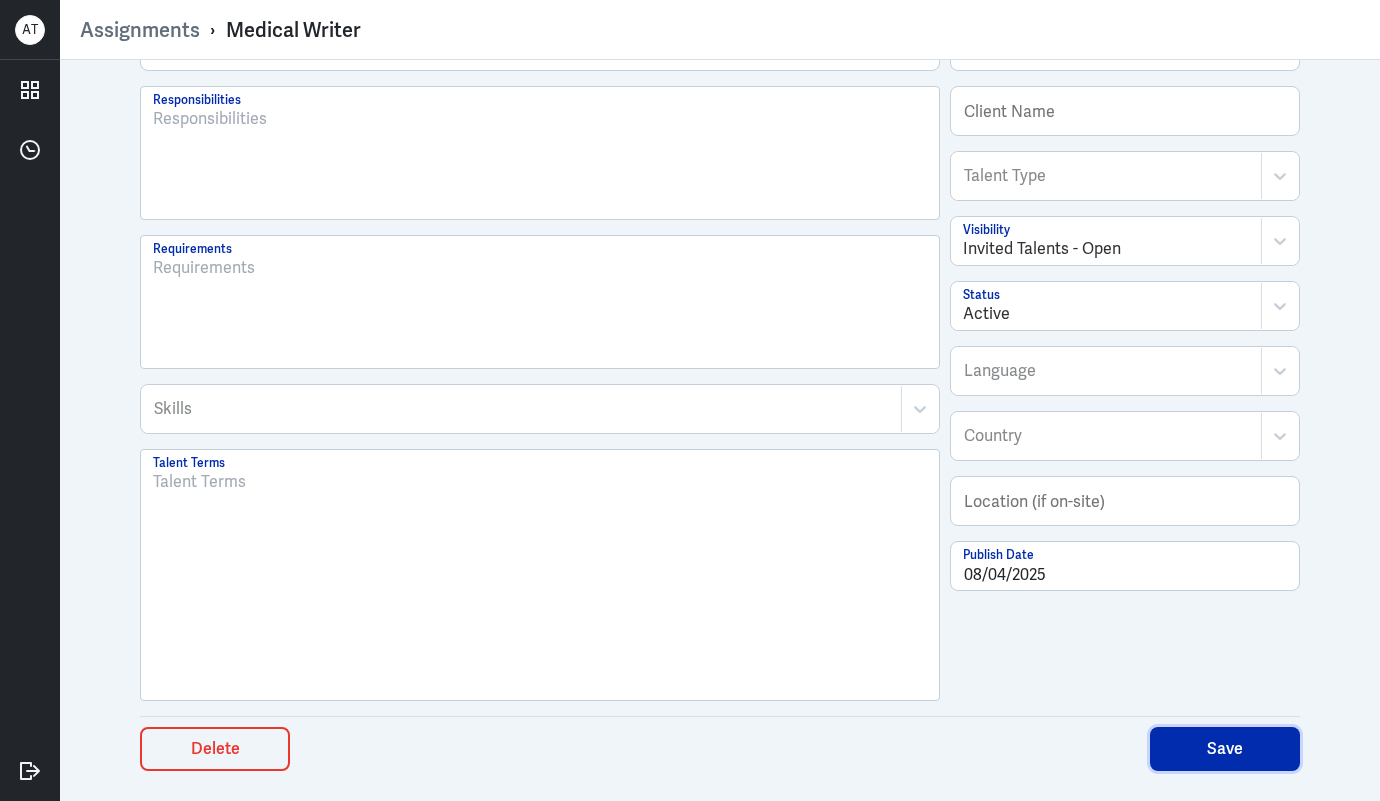 click on "Save" at bounding box center [1225, 749] 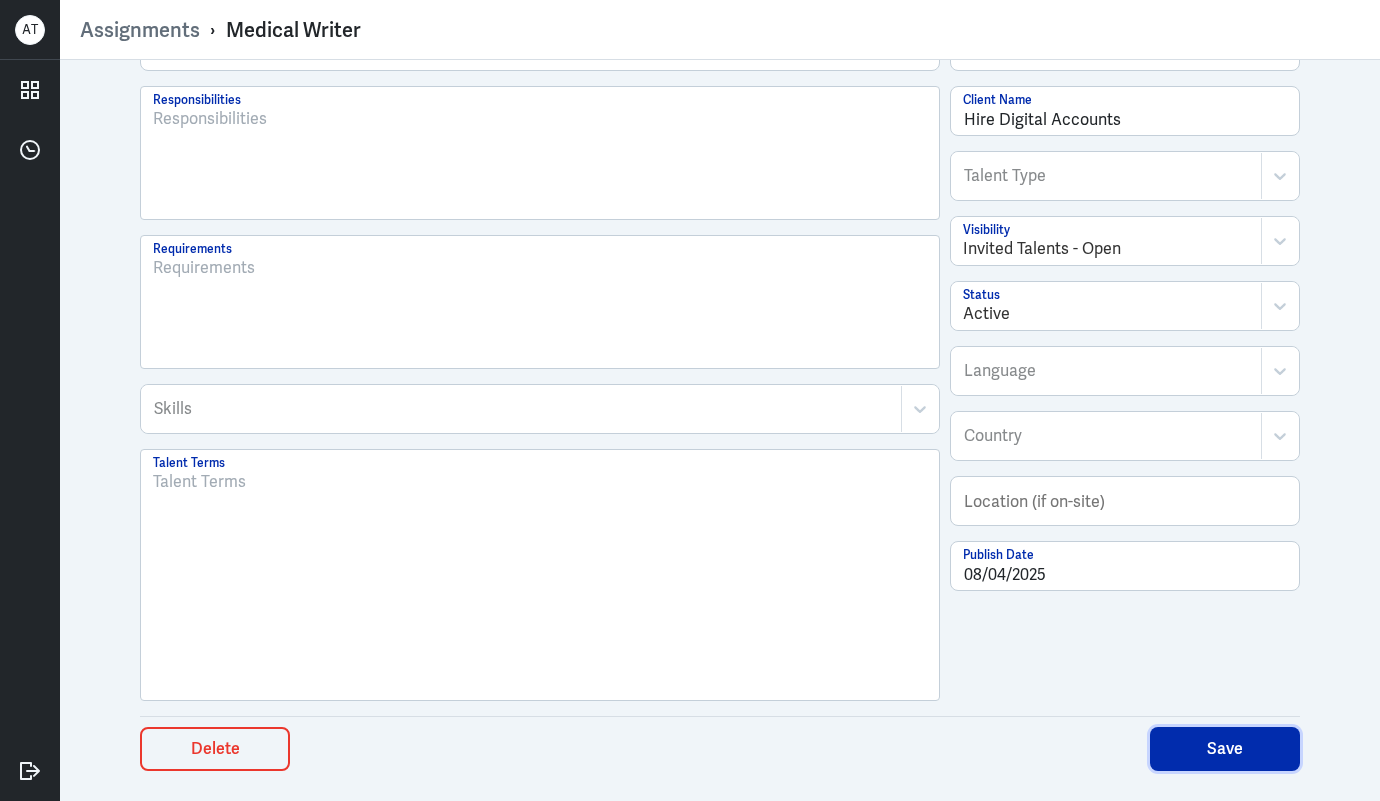 click on "Save" at bounding box center (1225, 749) 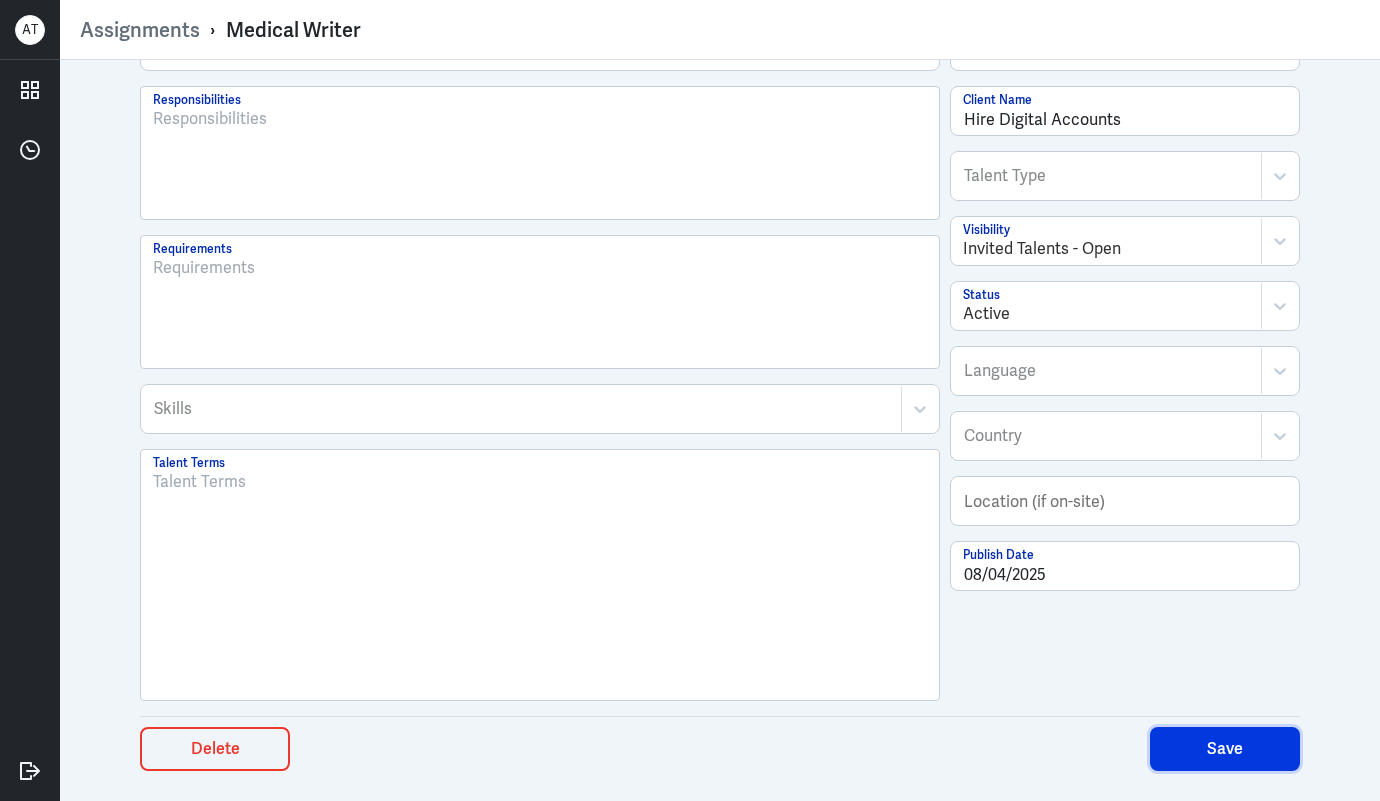 scroll, scrollTop: 0, scrollLeft: 0, axis: both 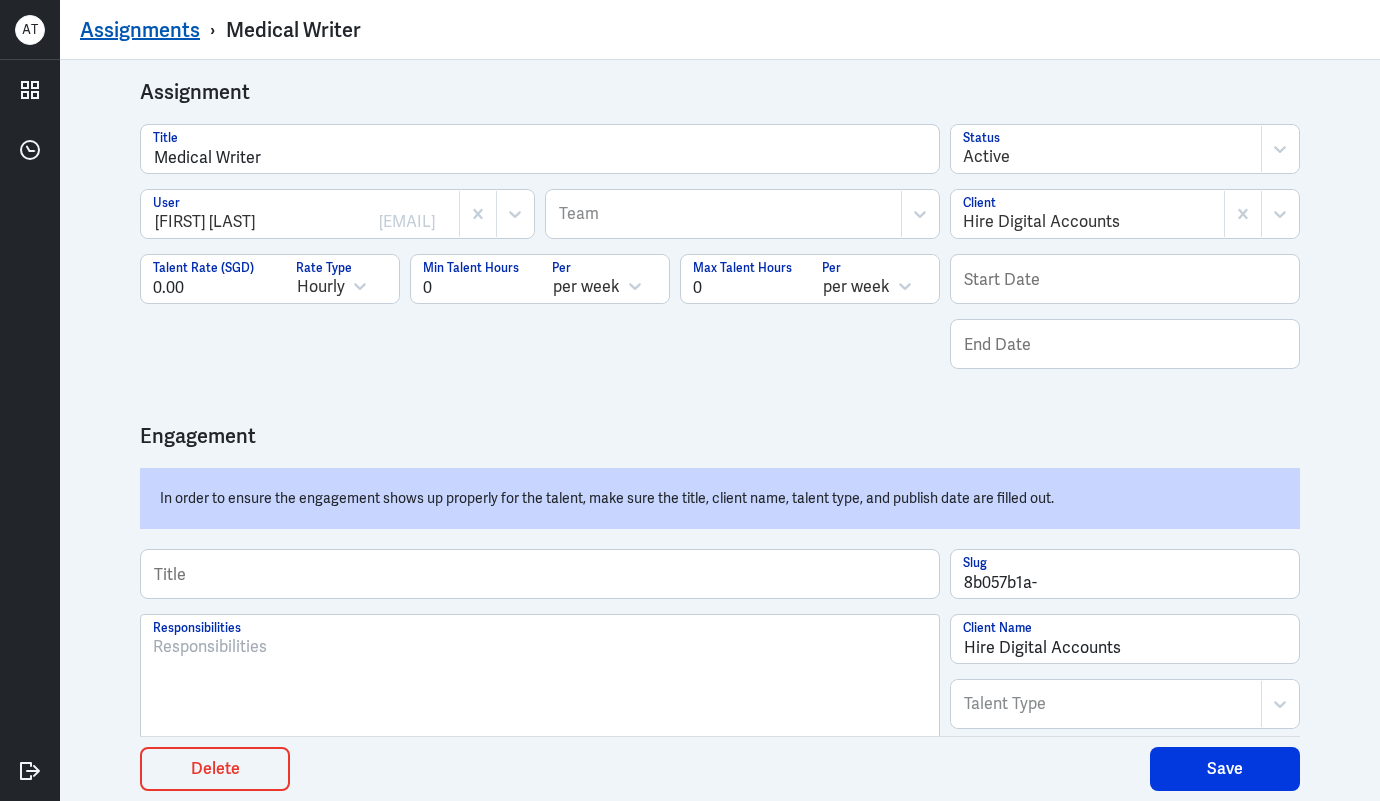 click on "Assignments" at bounding box center [140, 30] 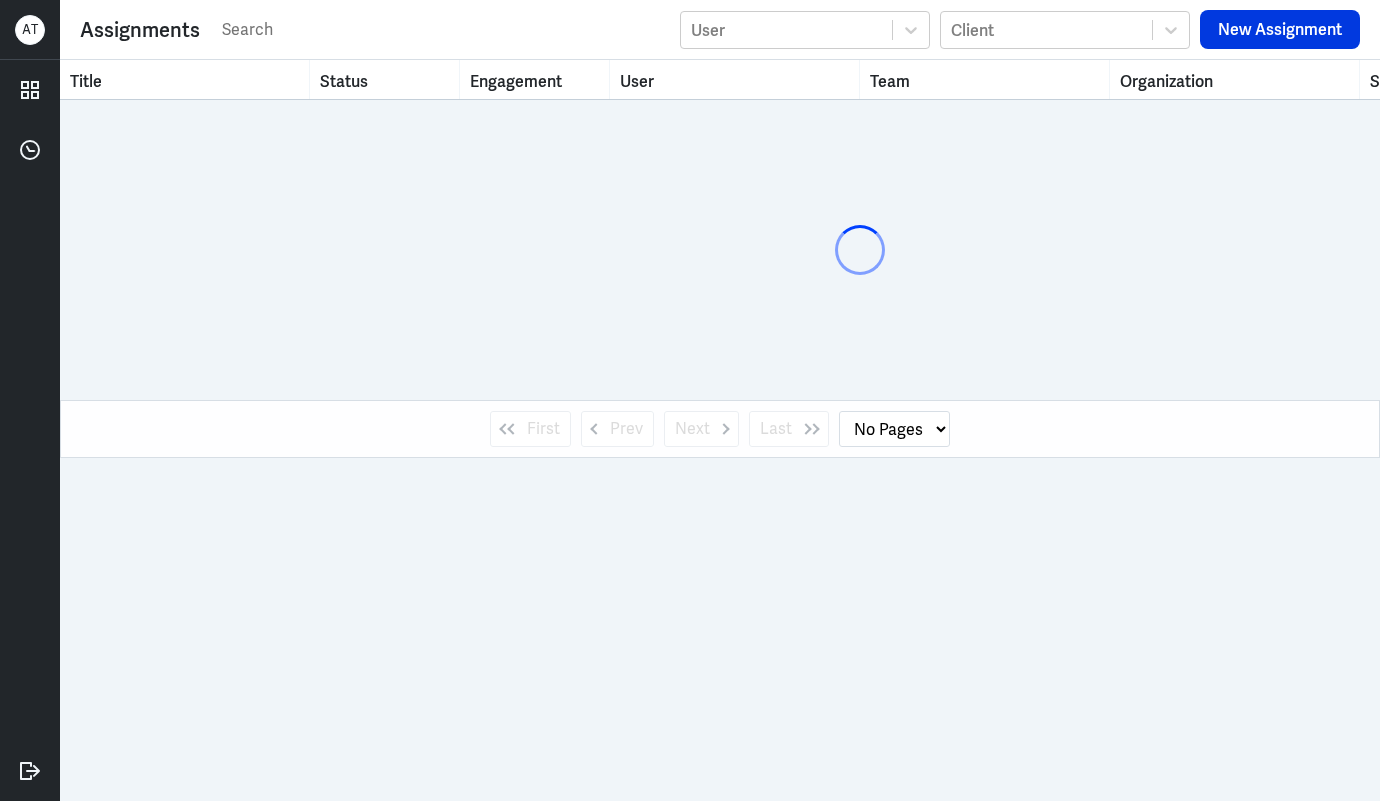 select on "1" 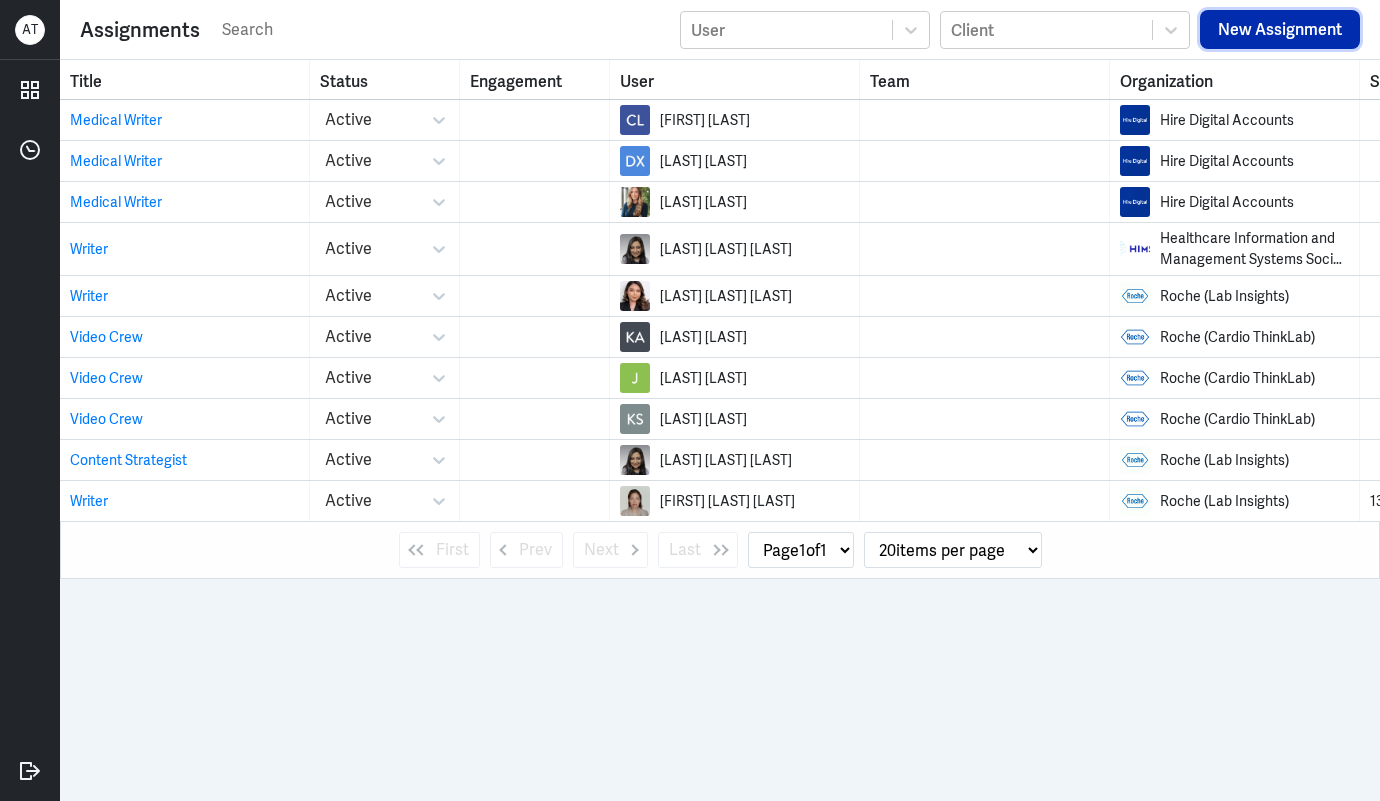 click on "New Assignment" at bounding box center [1280, 29] 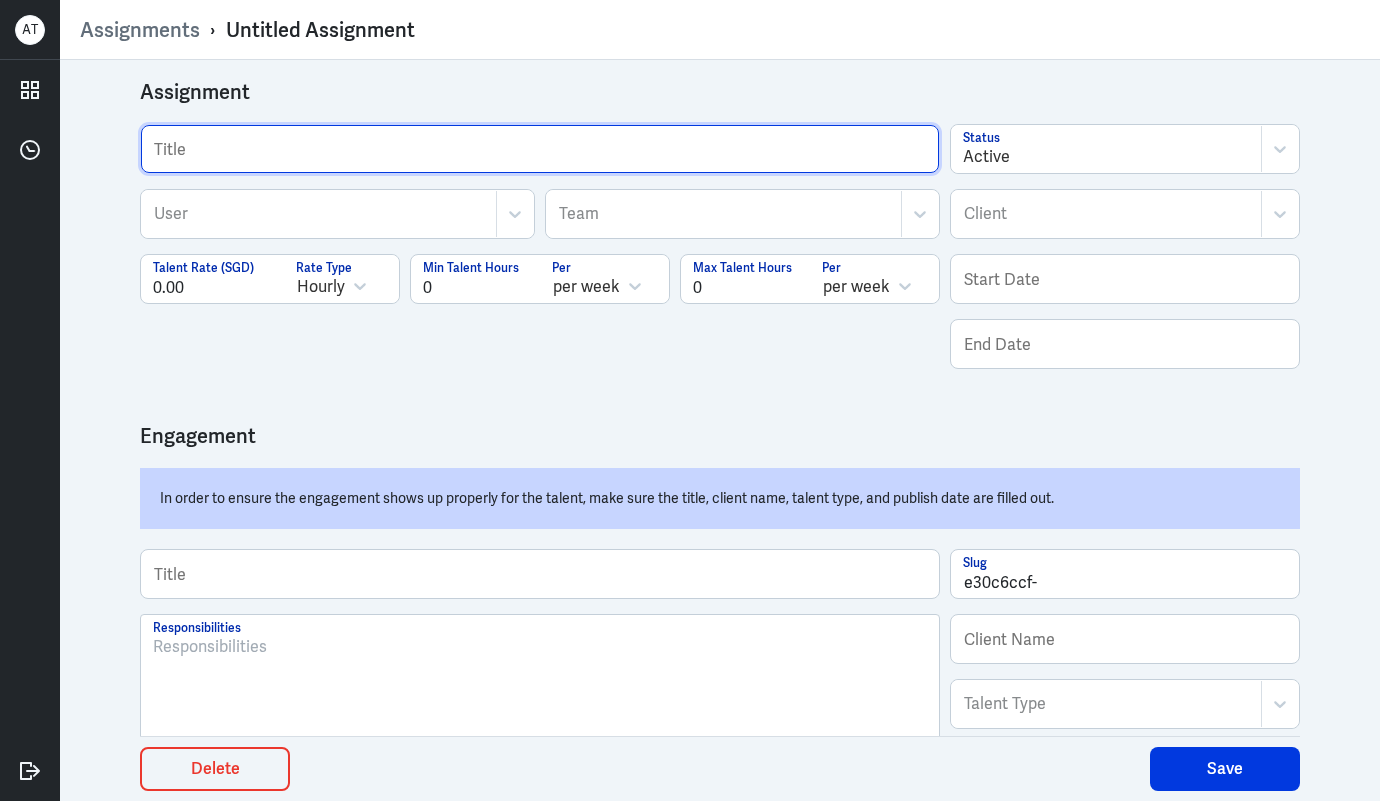 click at bounding box center (540, 149) 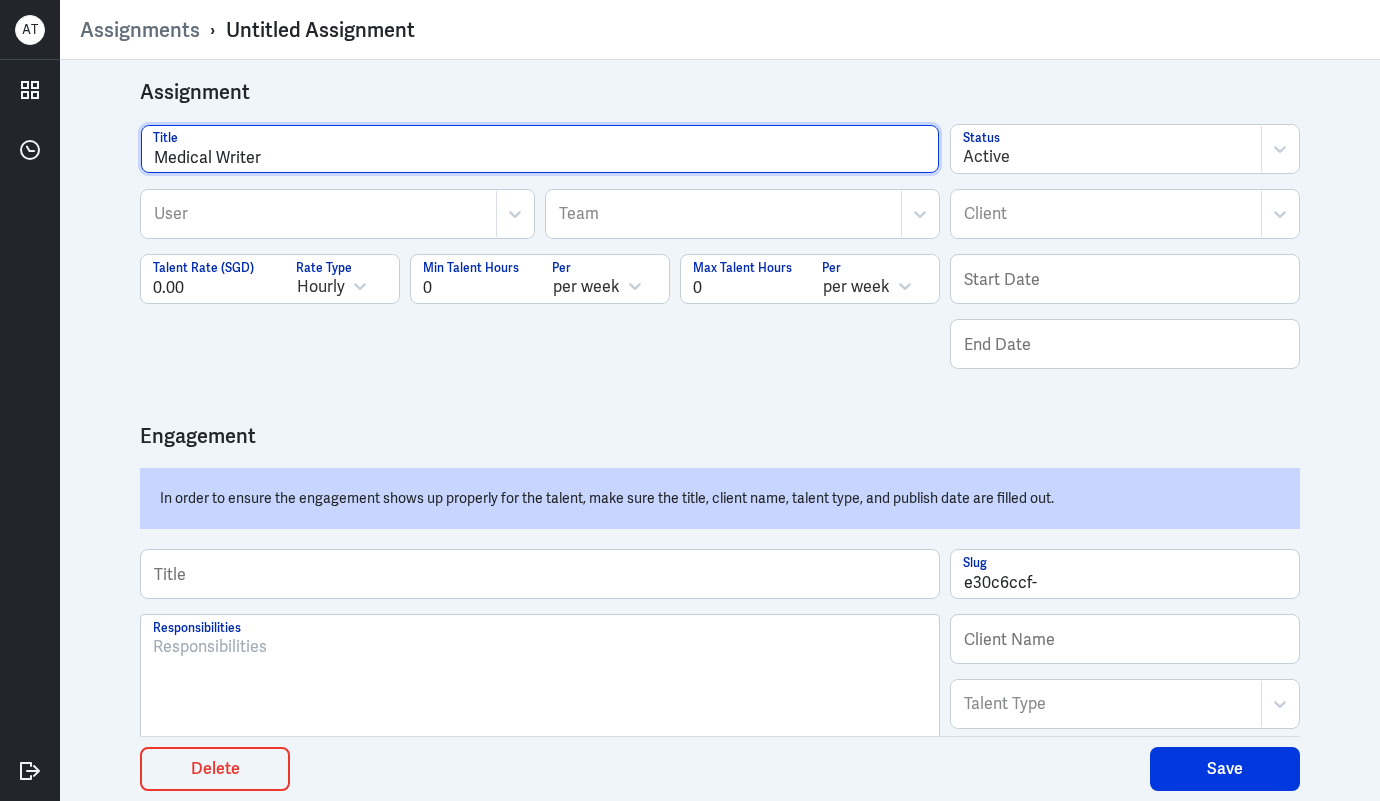 type on "Medical Writer" 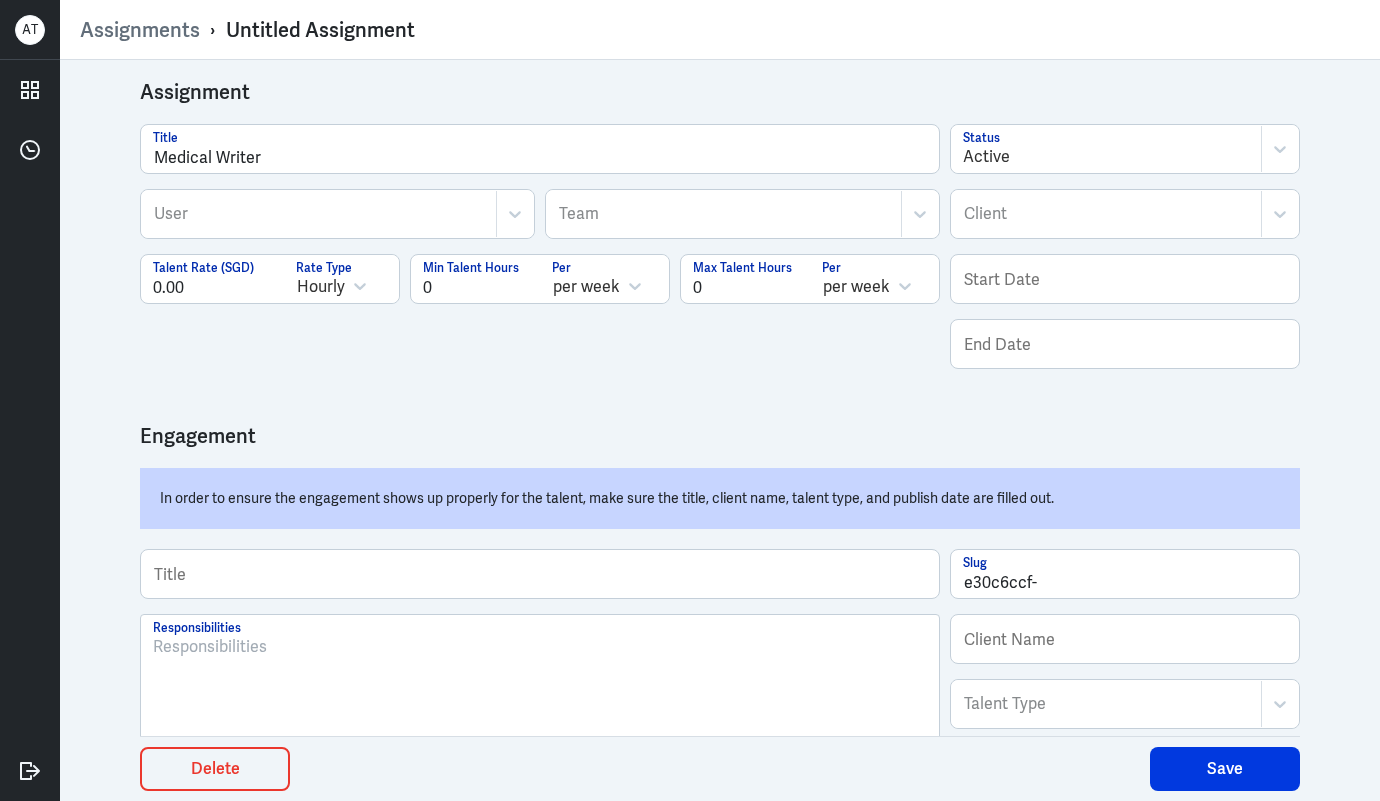 click at bounding box center (319, 214) 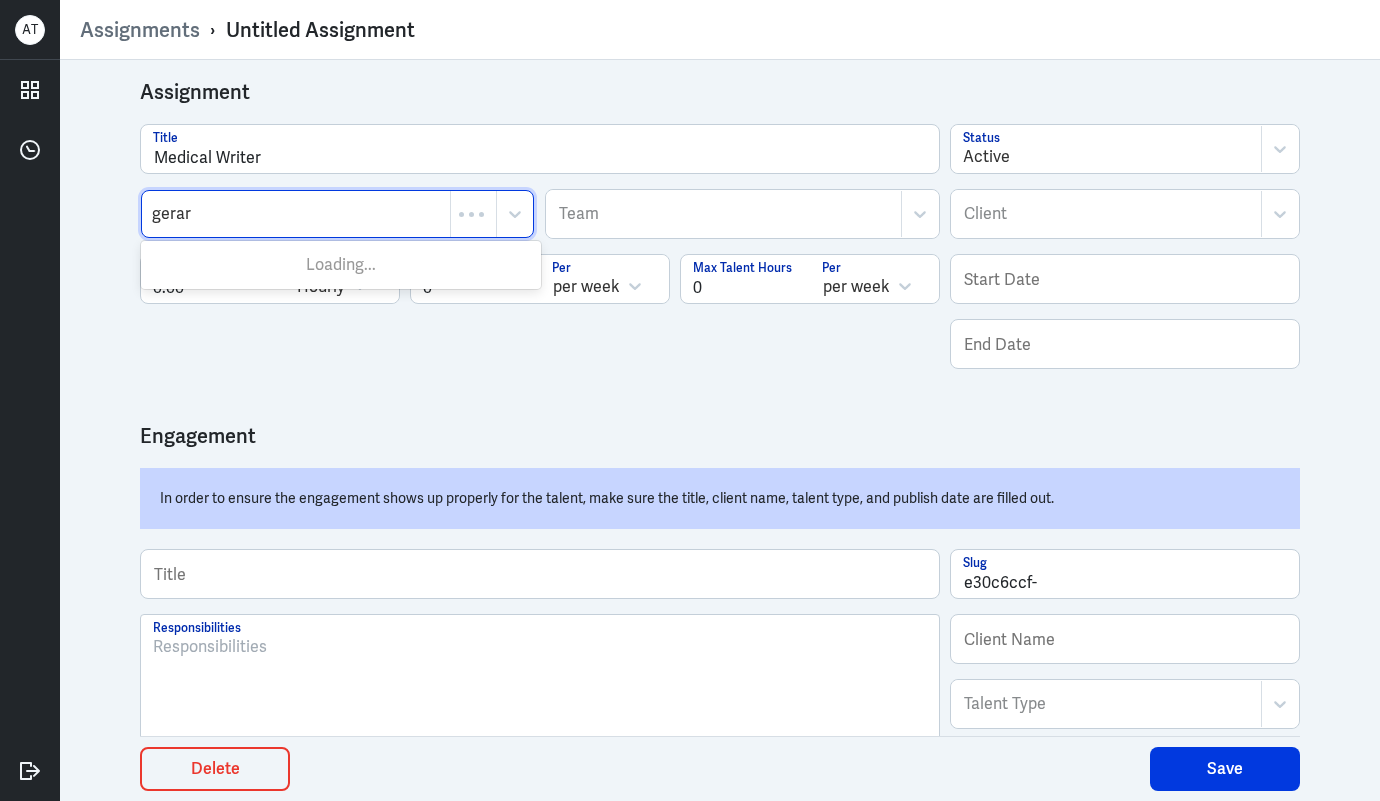 type on "gerard" 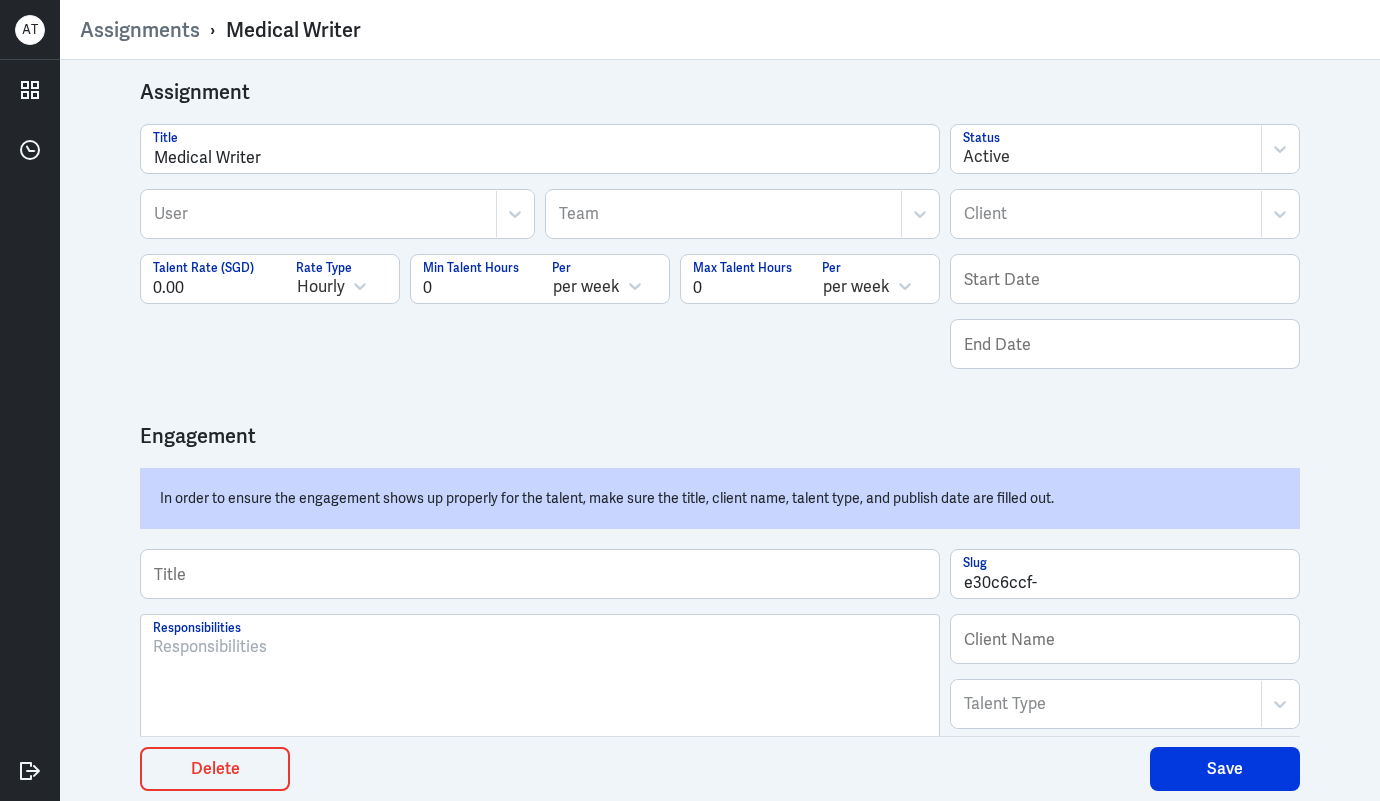 click at bounding box center [319, 214] 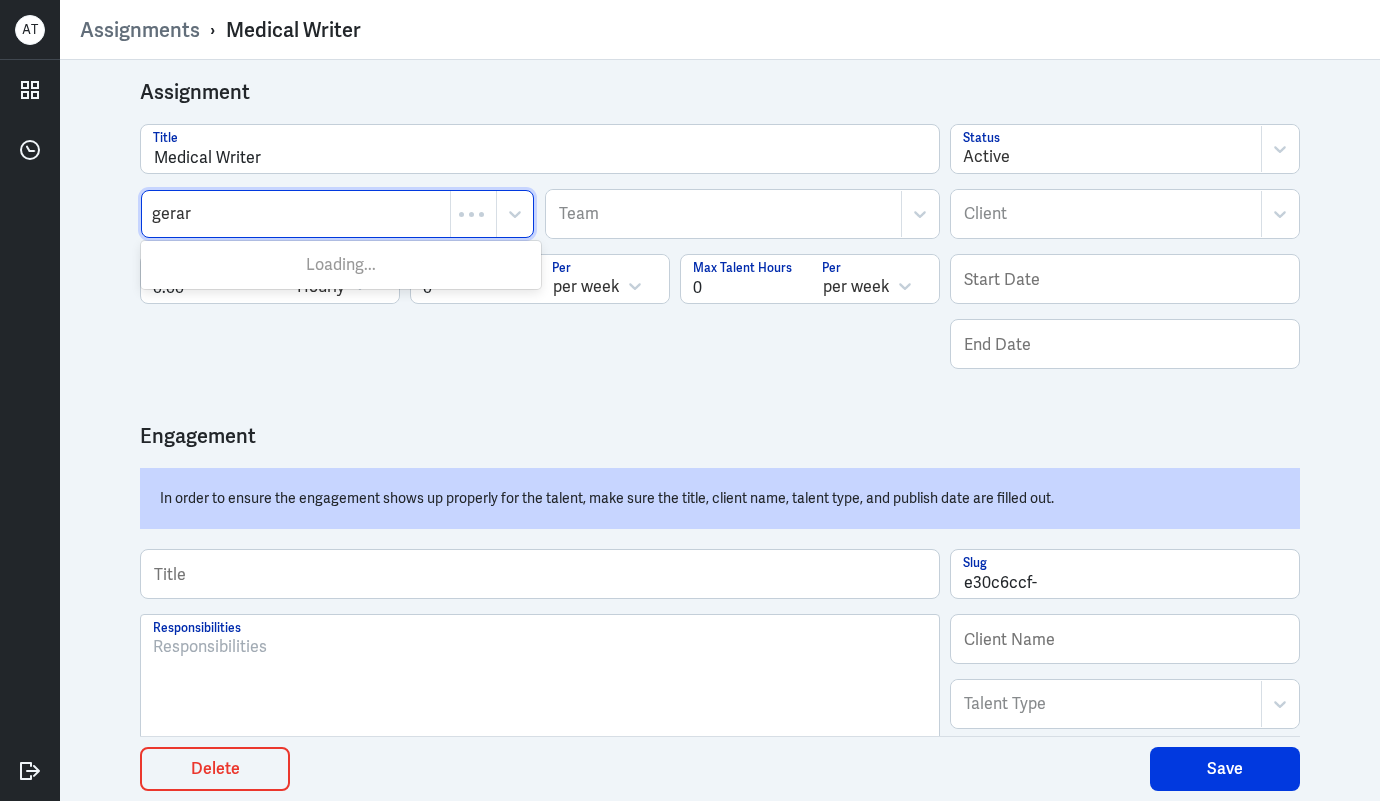type on "gerard" 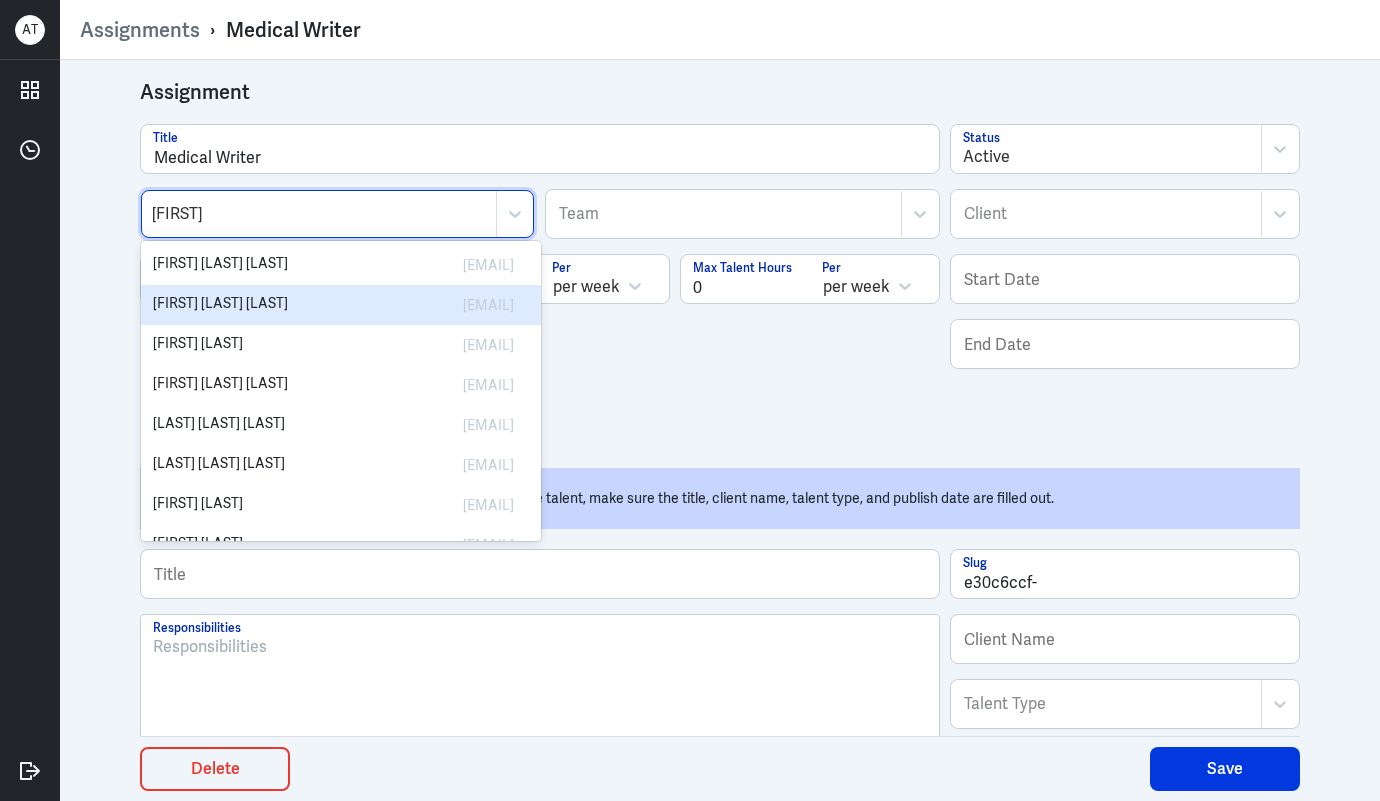 click on "[FIRST] [LAST] [LAST]" at bounding box center [256, 305] 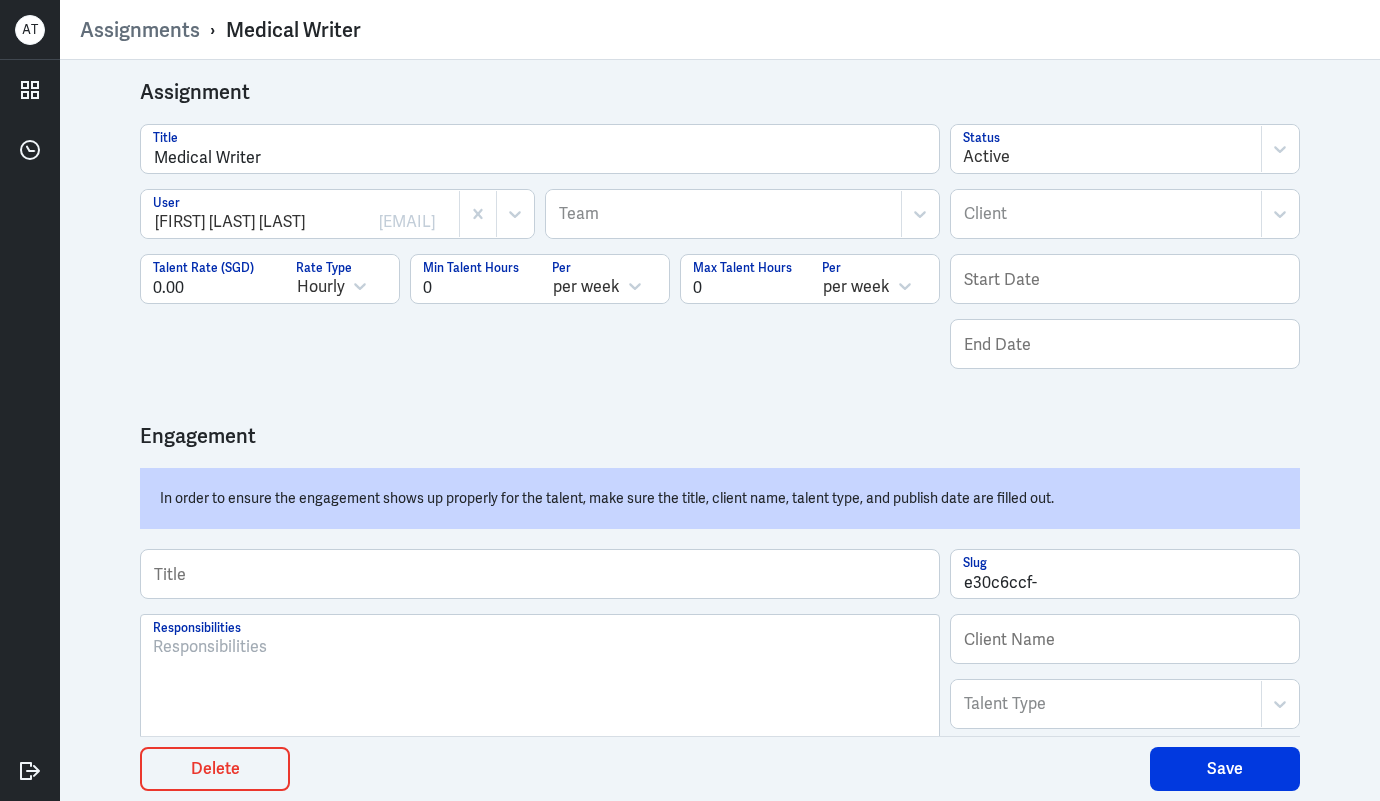 click at bounding box center (1106, 214) 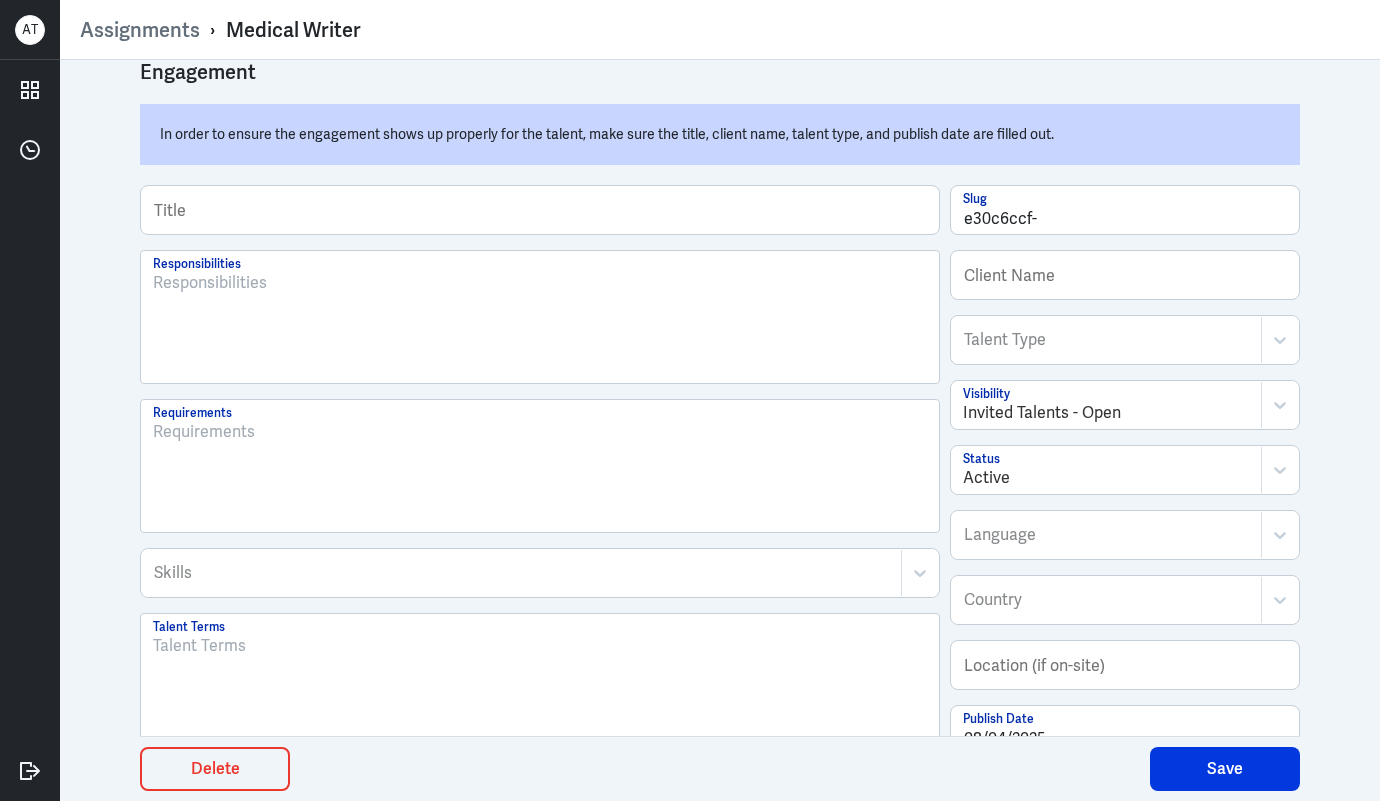 scroll, scrollTop: 0, scrollLeft: 0, axis: both 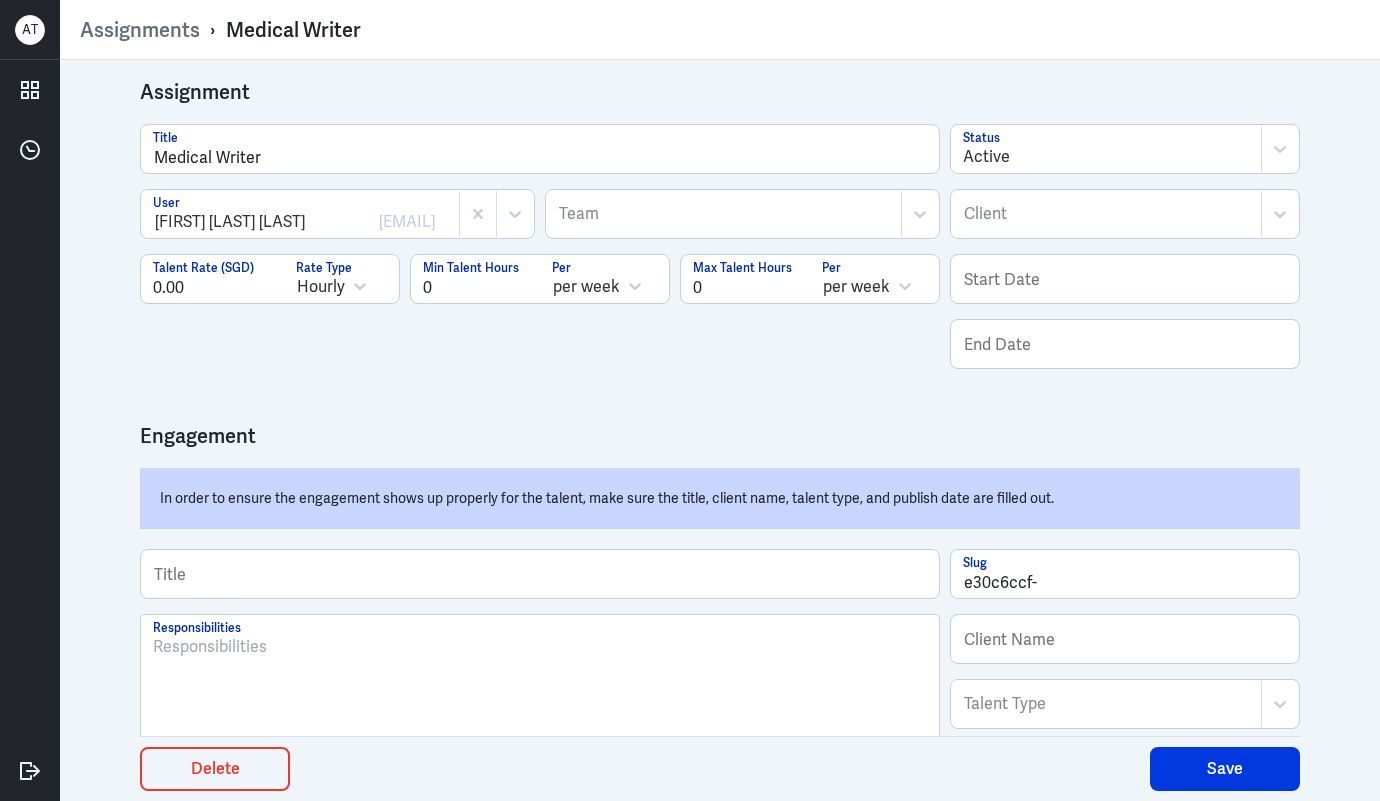 click at bounding box center [1106, 214] 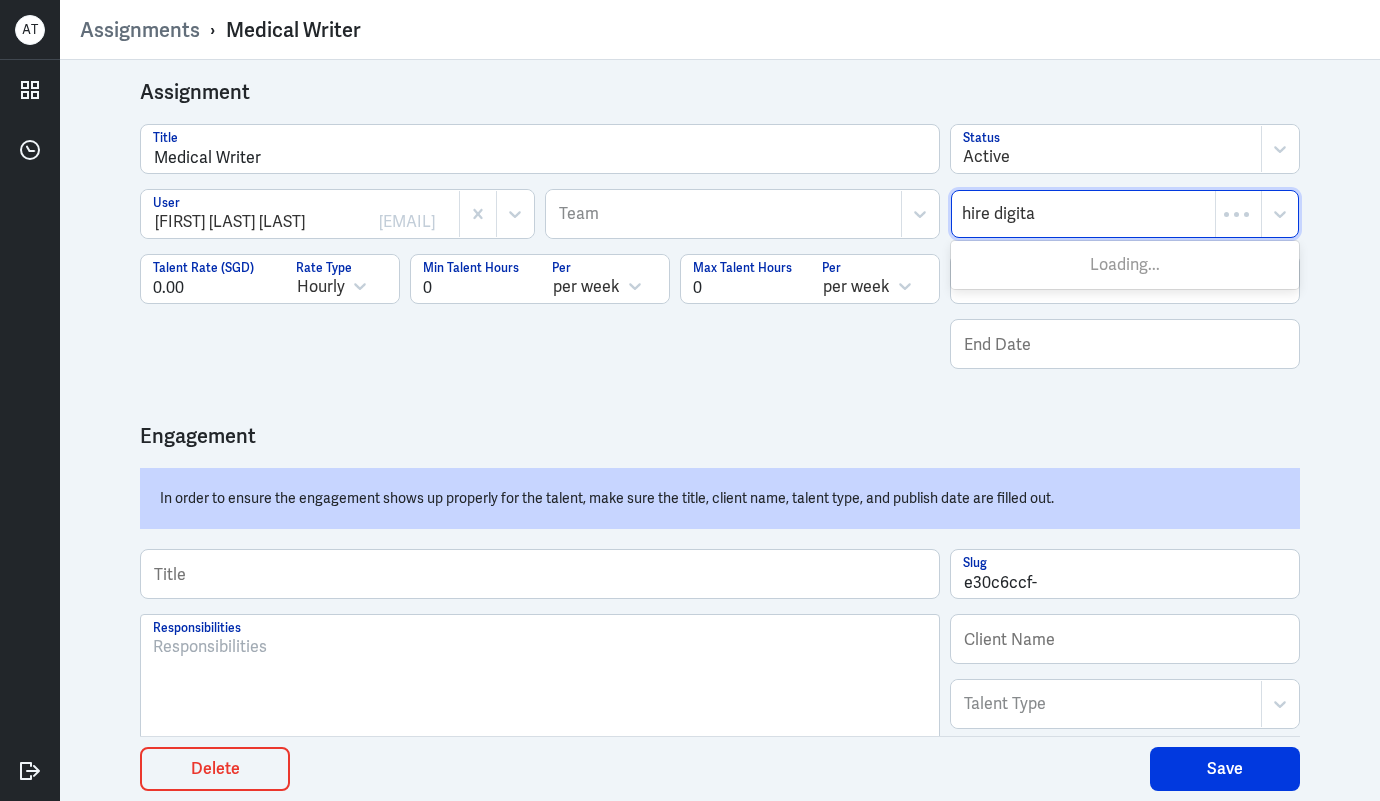 type on "hire digital" 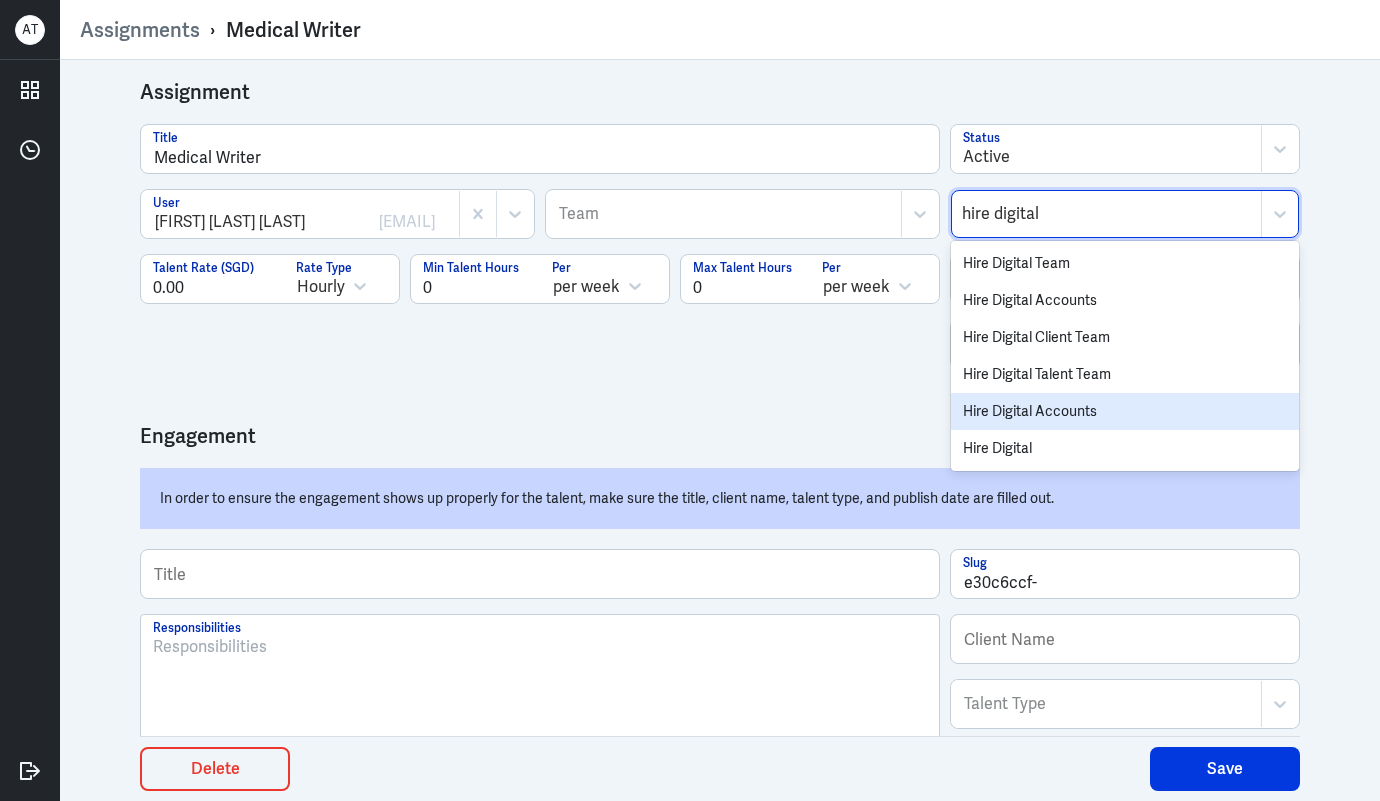 click on "Hire Digital Accounts" at bounding box center (1125, 411) 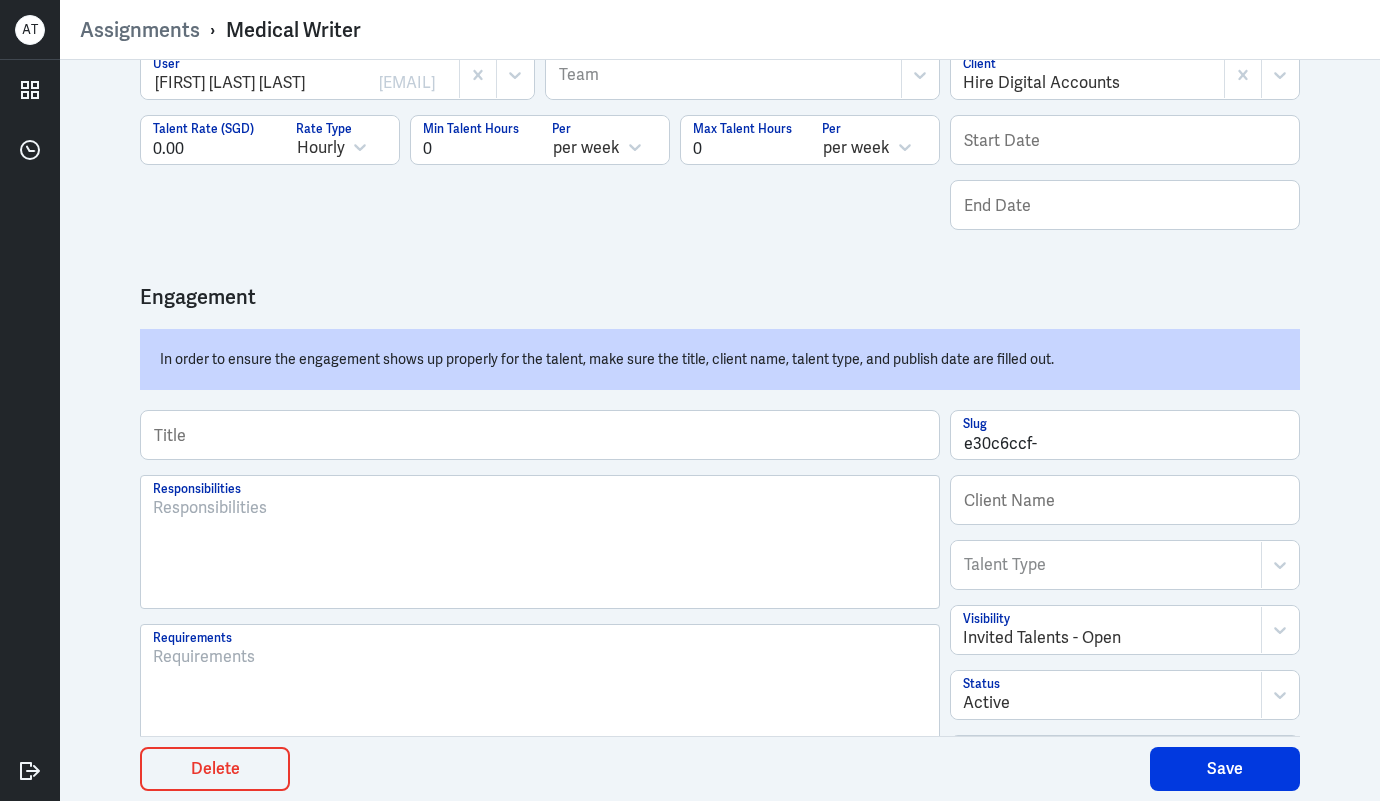 scroll, scrollTop: 140, scrollLeft: 0, axis: vertical 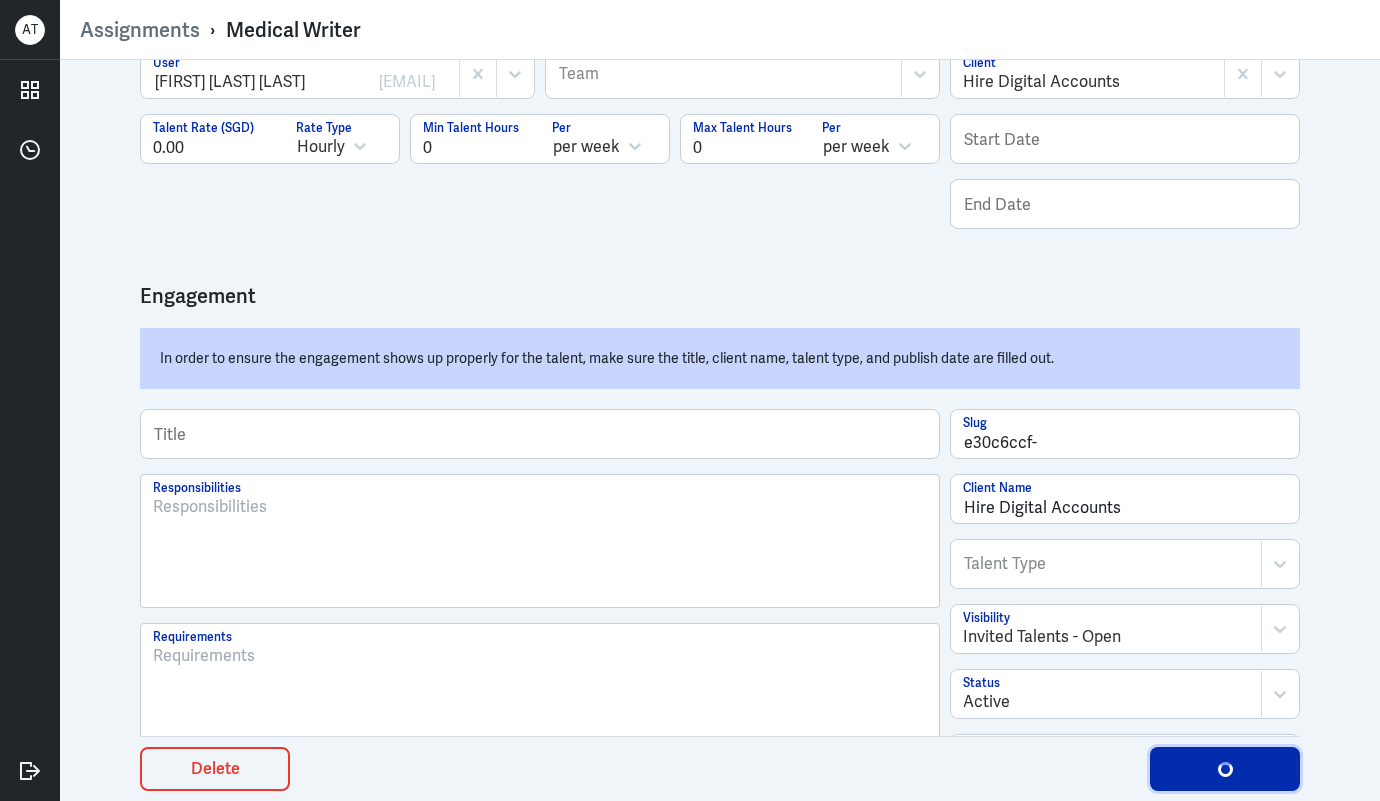 click at bounding box center [1224, 768] 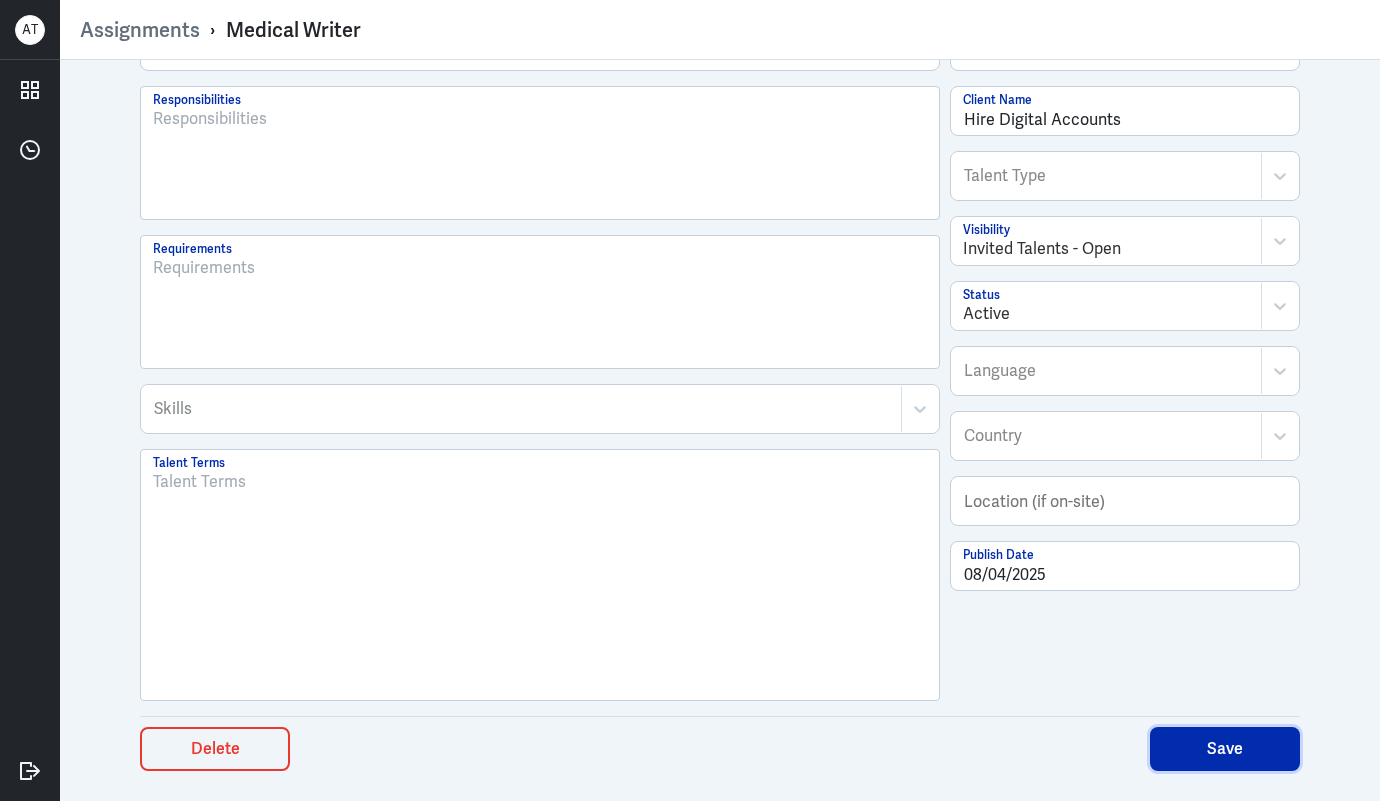 scroll, scrollTop: 0, scrollLeft: 0, axis: both 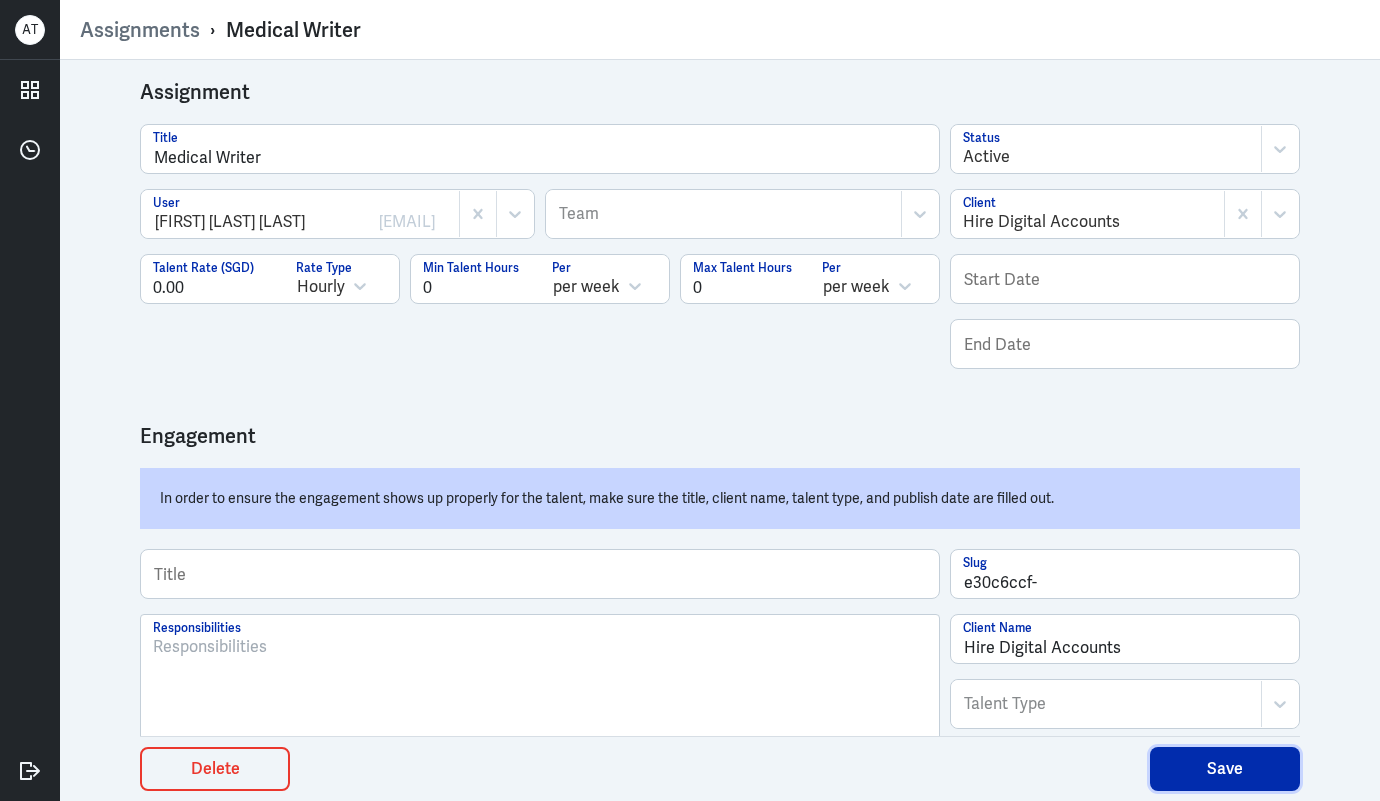 click on "Save" at bounding box center (1225, 769) 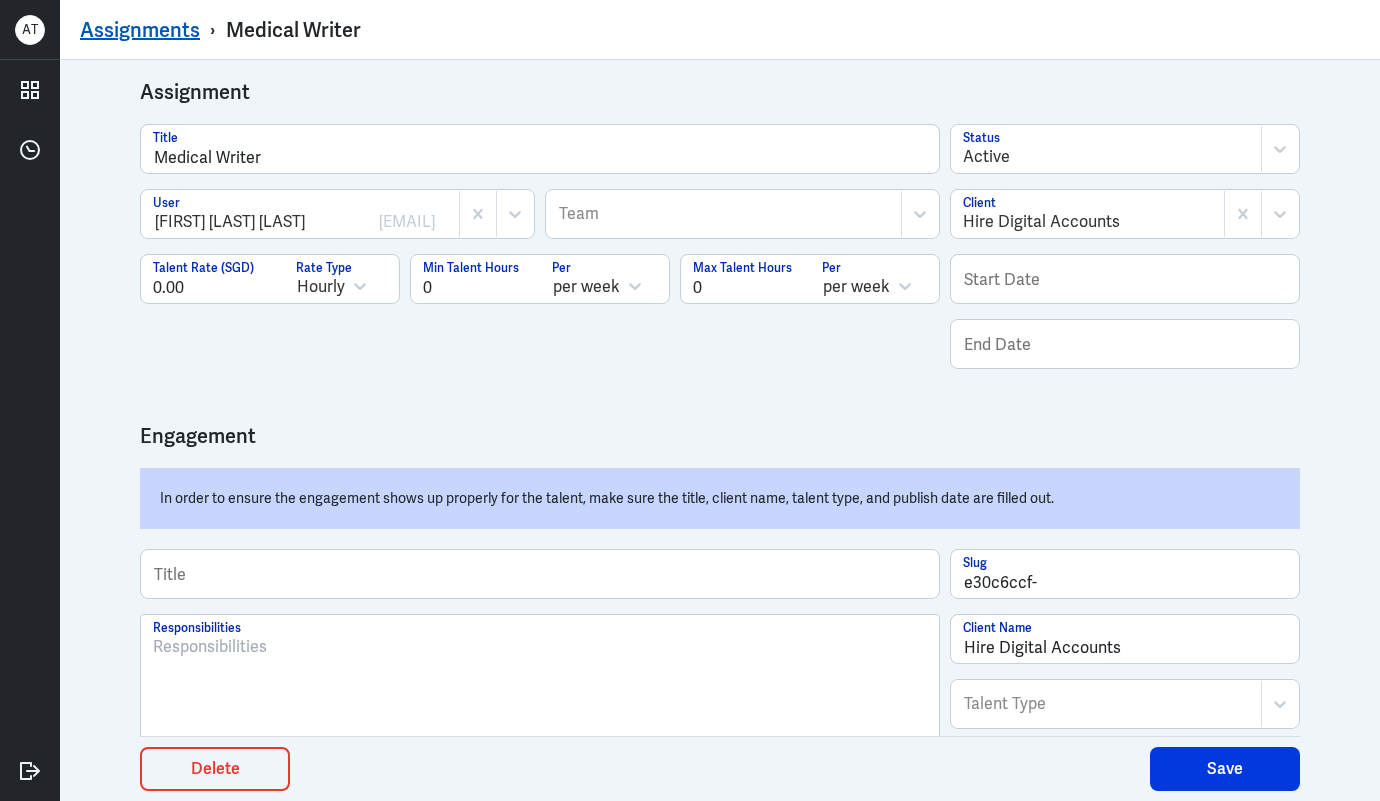 click on "Assignments" at bounding box center [140, 30] 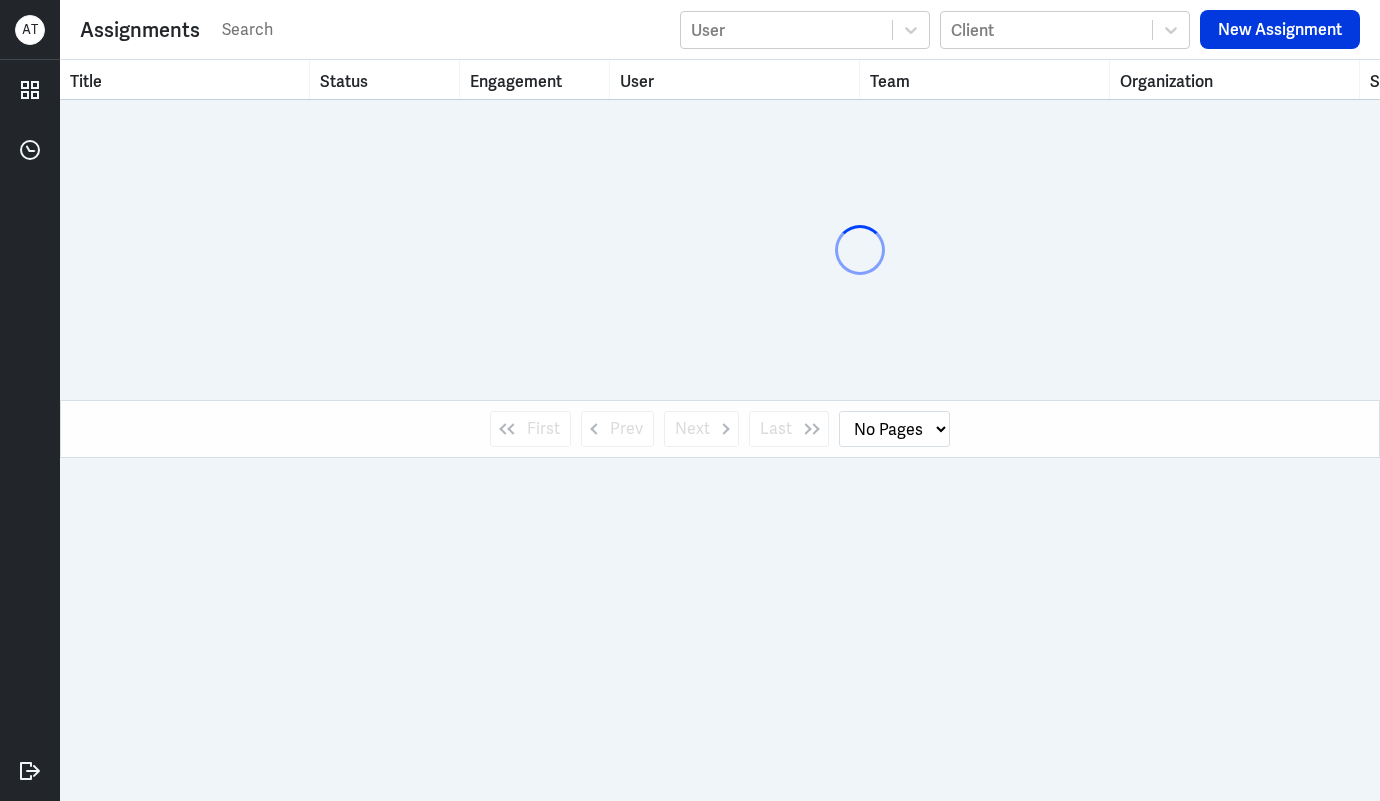 select on "1" 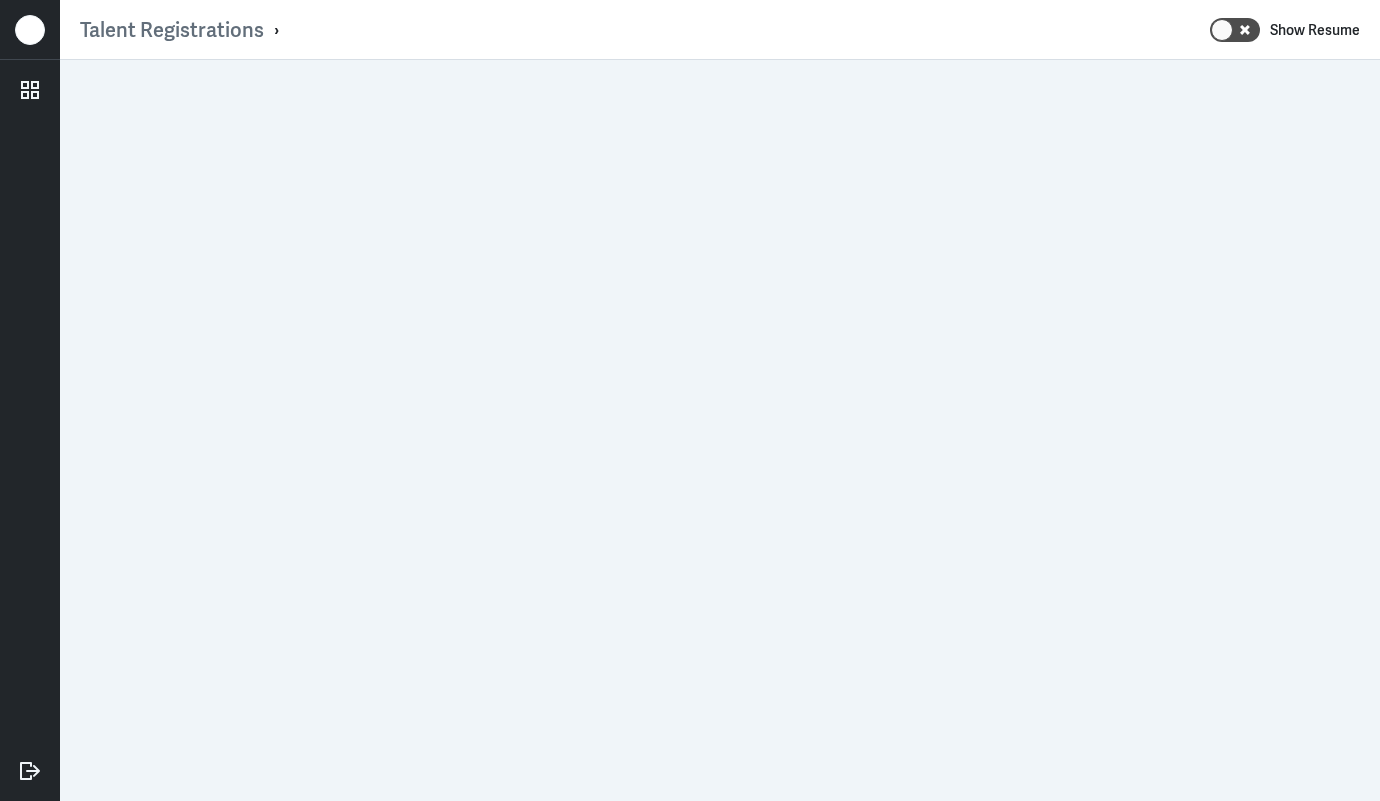 scroll, scrollTop: 0, scrollLeft: 0, axis: both 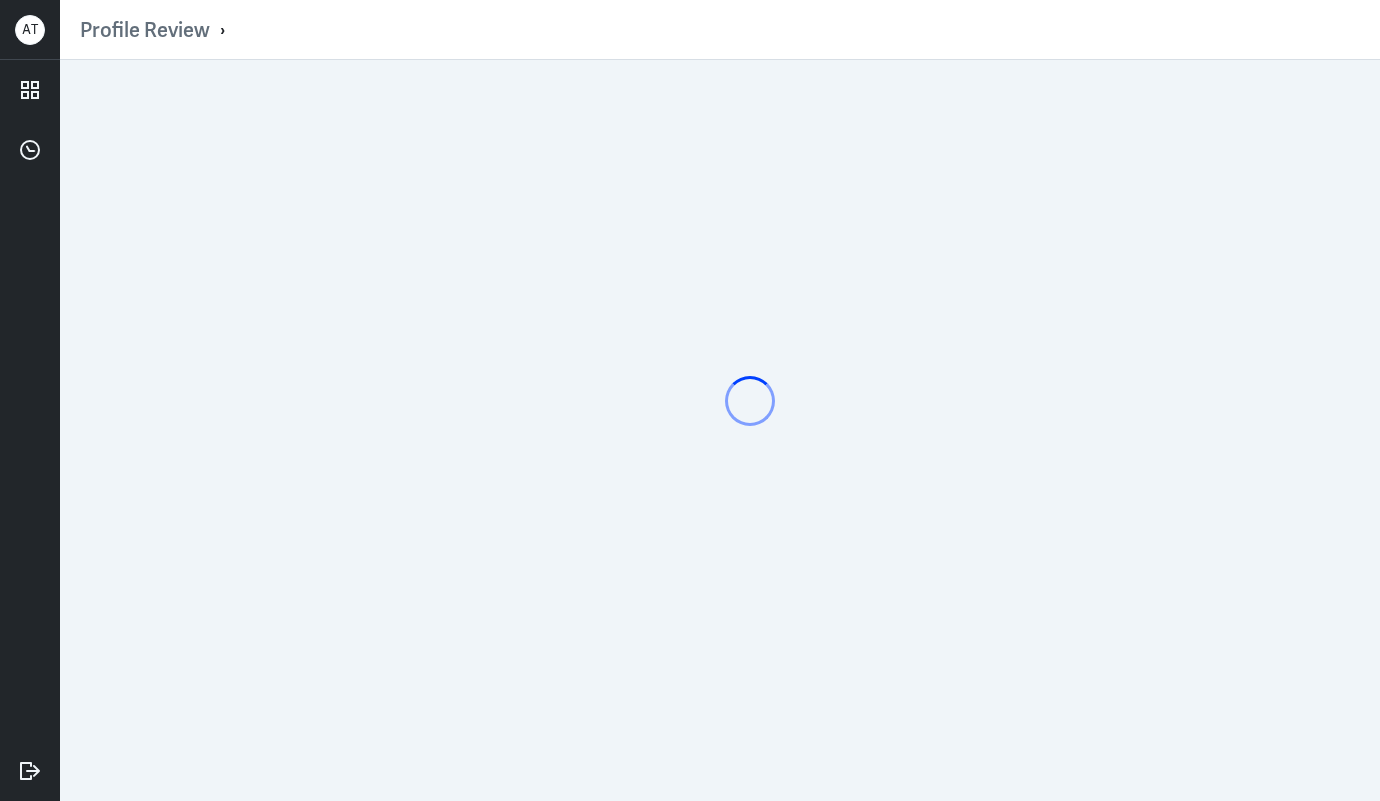 click on "Profile Review ›" at bounding box center (720, 30) 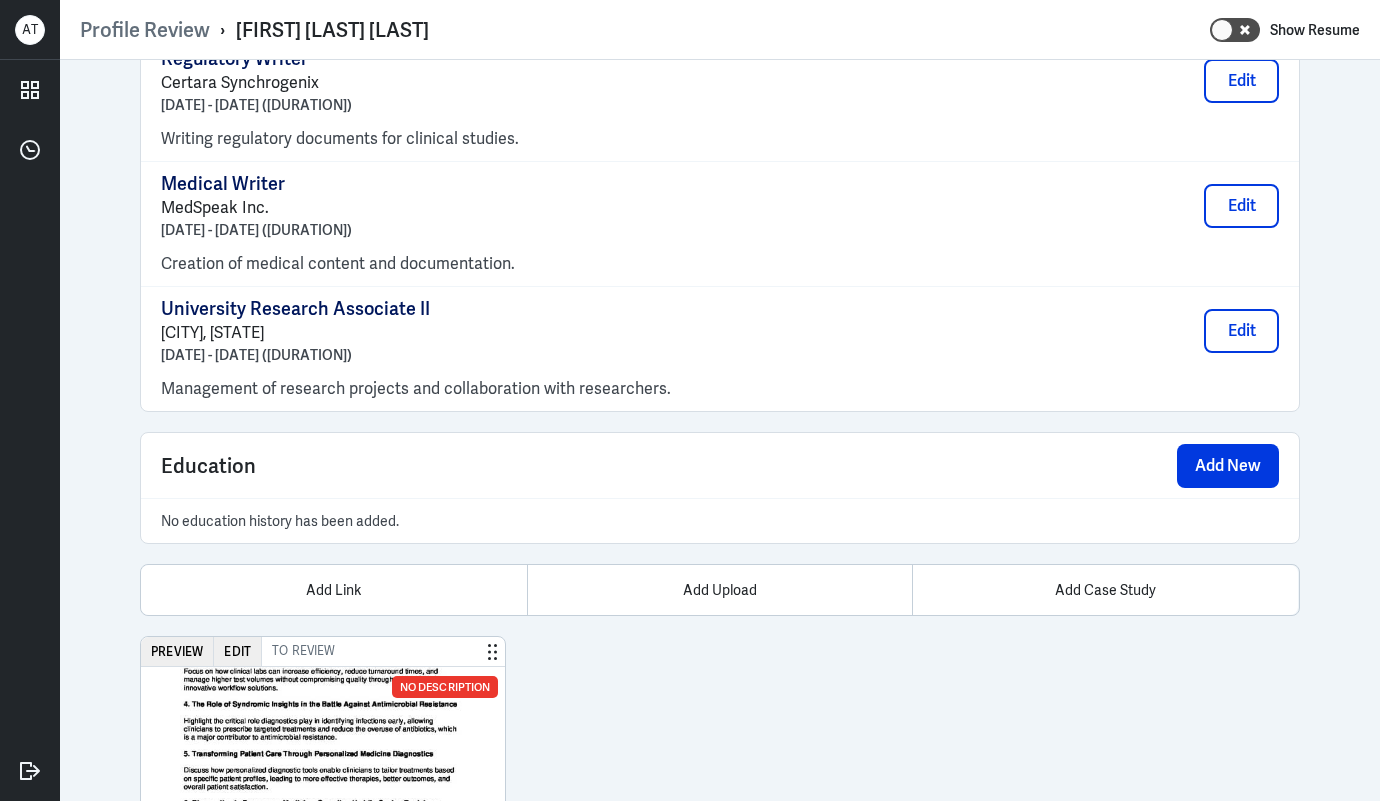 scroll, scrollTop: 2028, scrollLeft: 0, axis: vertical 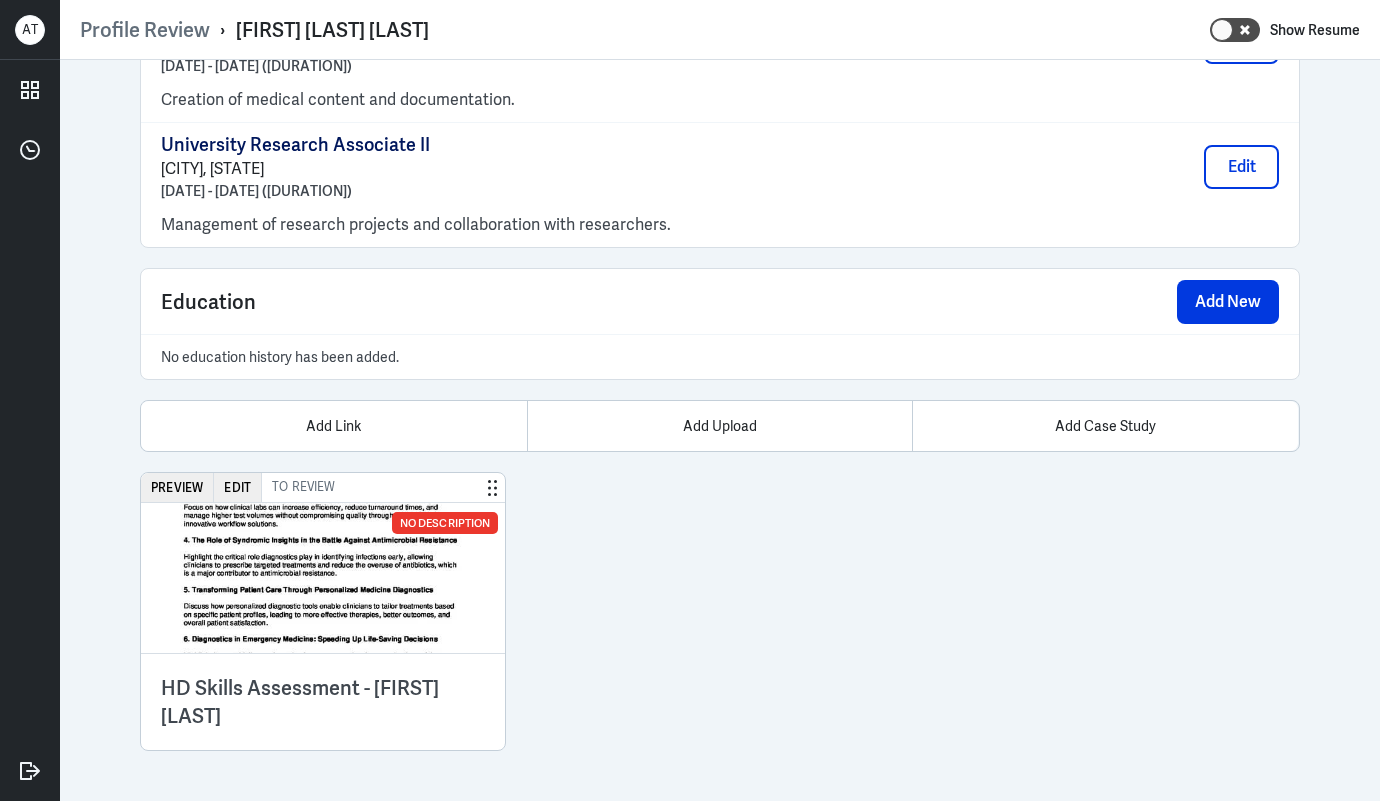 click at bounding box center [323, 578] 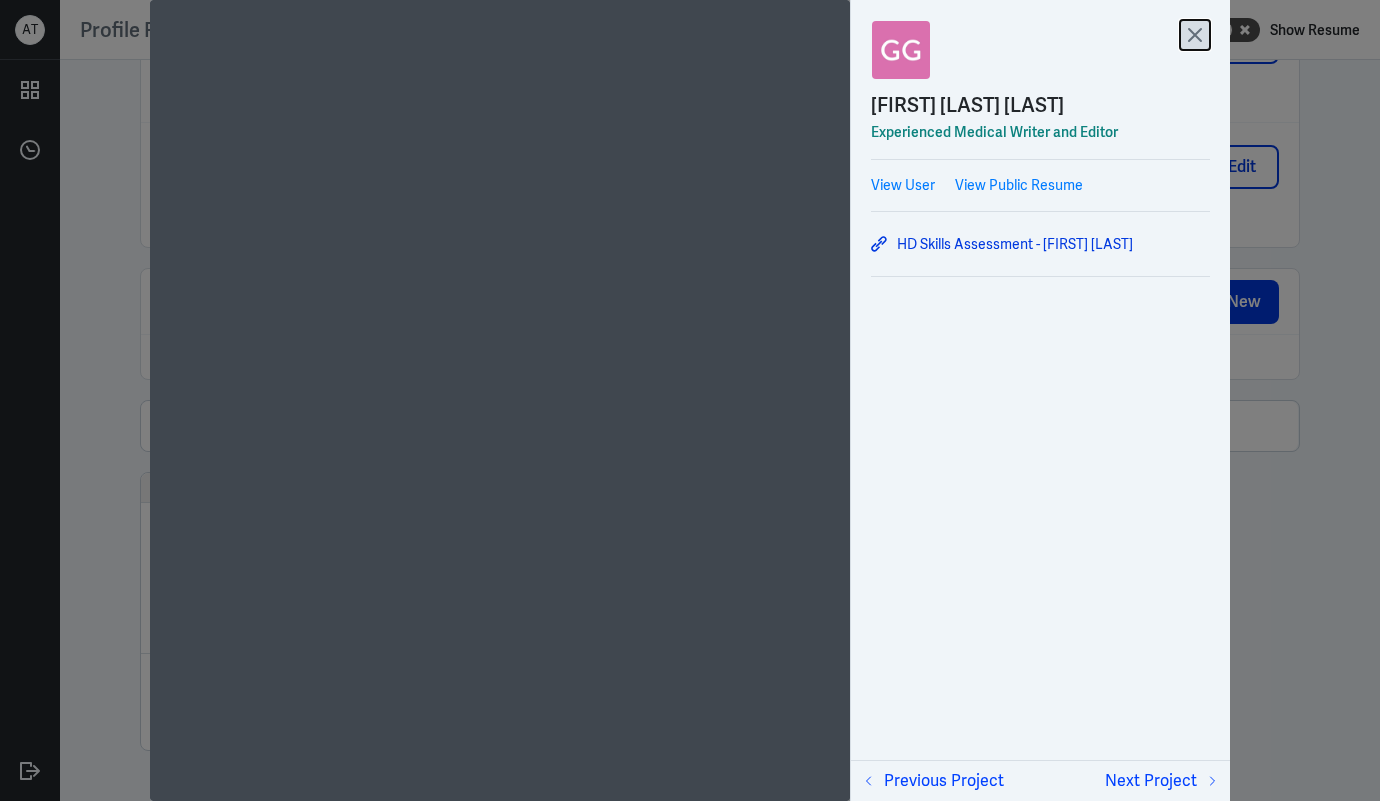 click 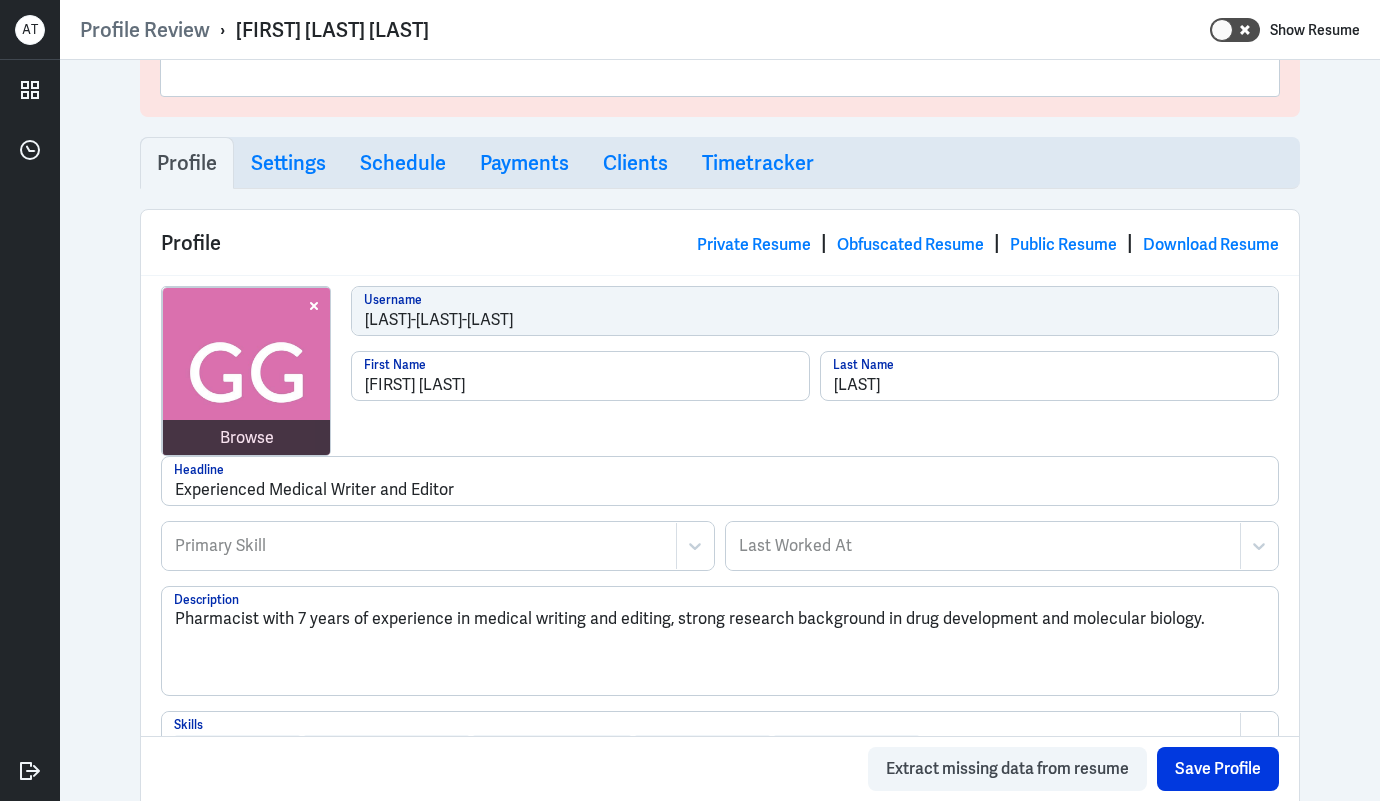 scroll, scrollTop: 257, scrollLeft: 0, axis: vertical 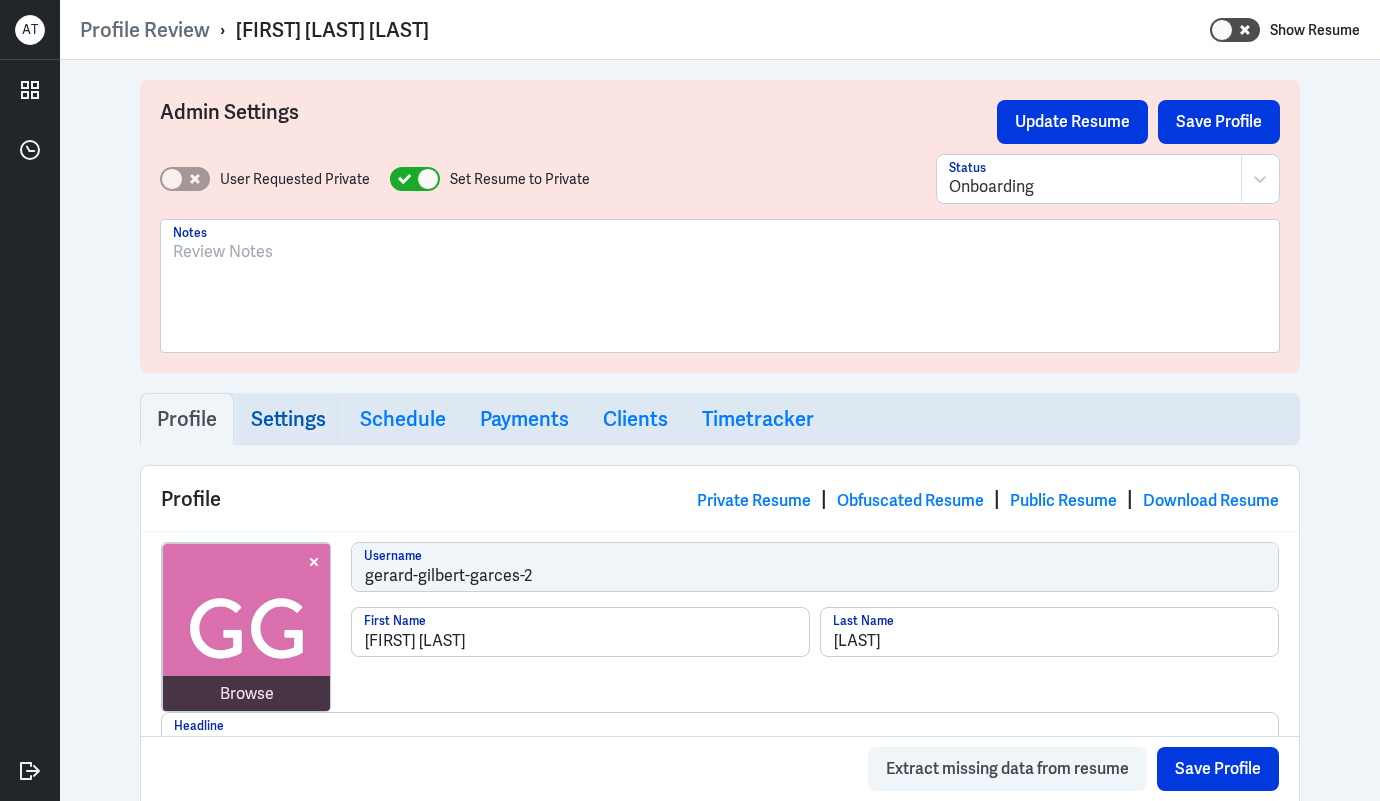 click on "Settings" at bounding box center [288, 419] 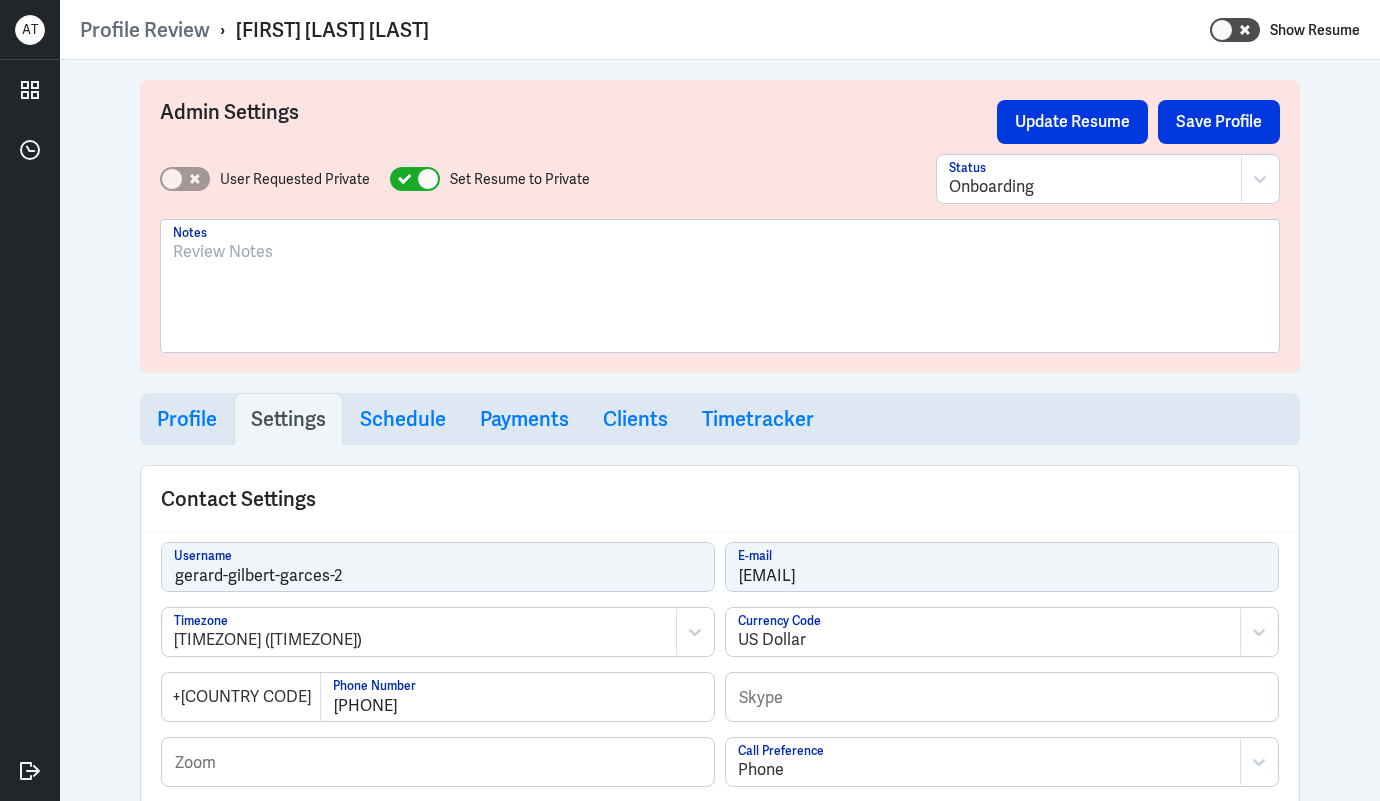 select on "20" 